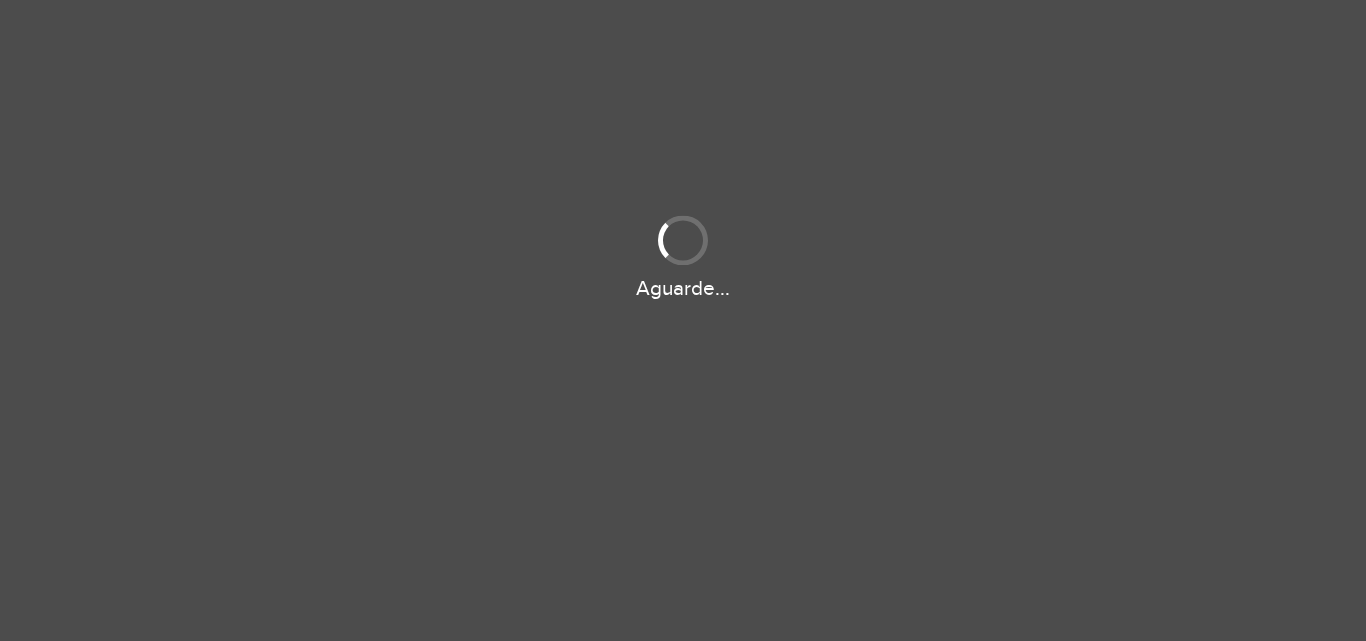 scroll, scrollTop: 0, scrollLeft: 0, axis: both 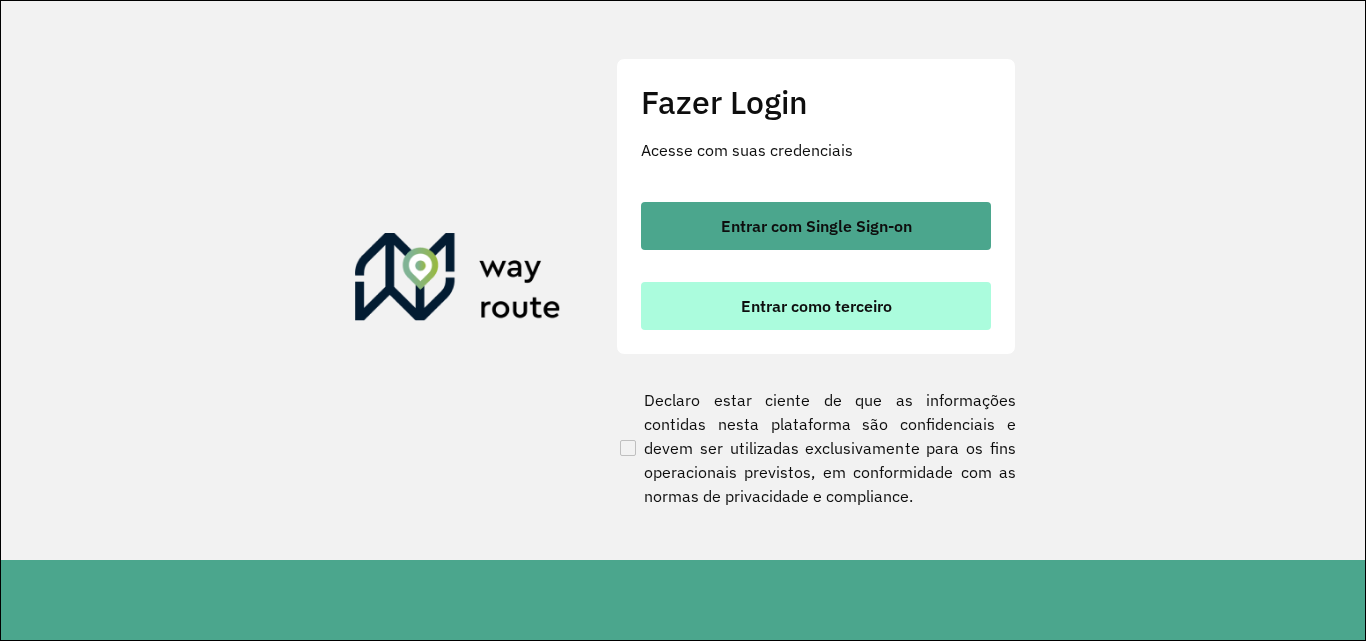 click on "Entrar como terceiro" at bounding box center (816, 306) 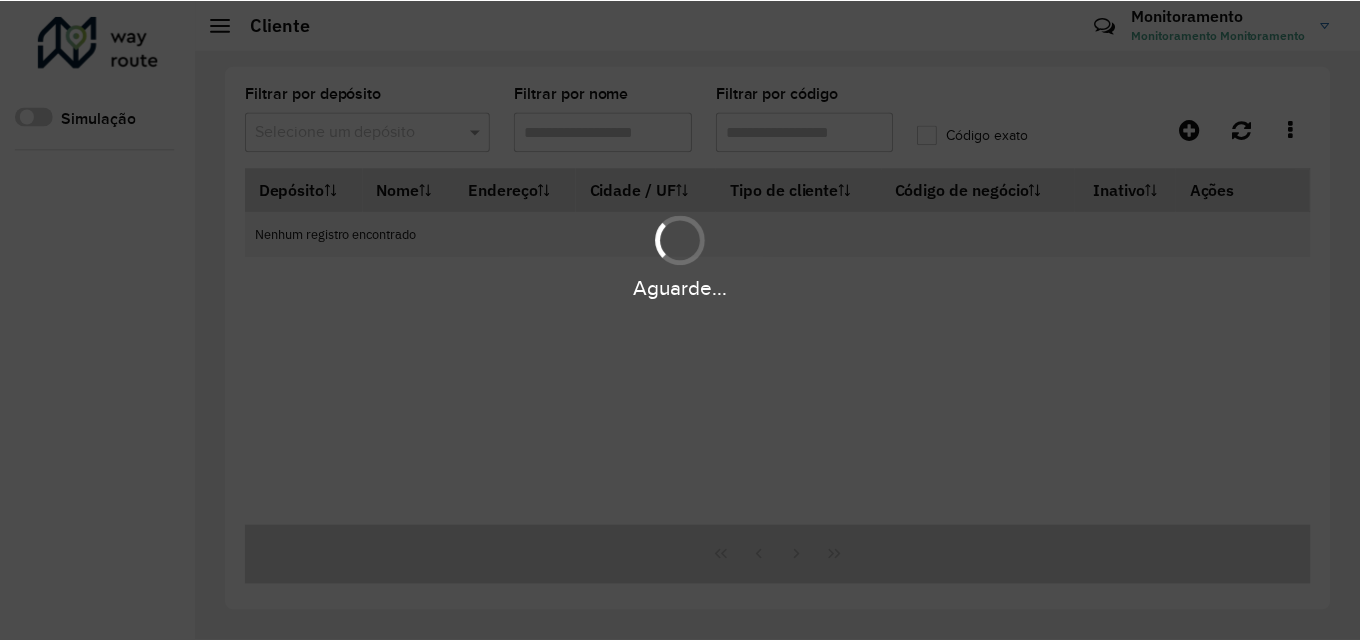 scroll, scrollTop: 0, scrollLeft: 0, axis: both 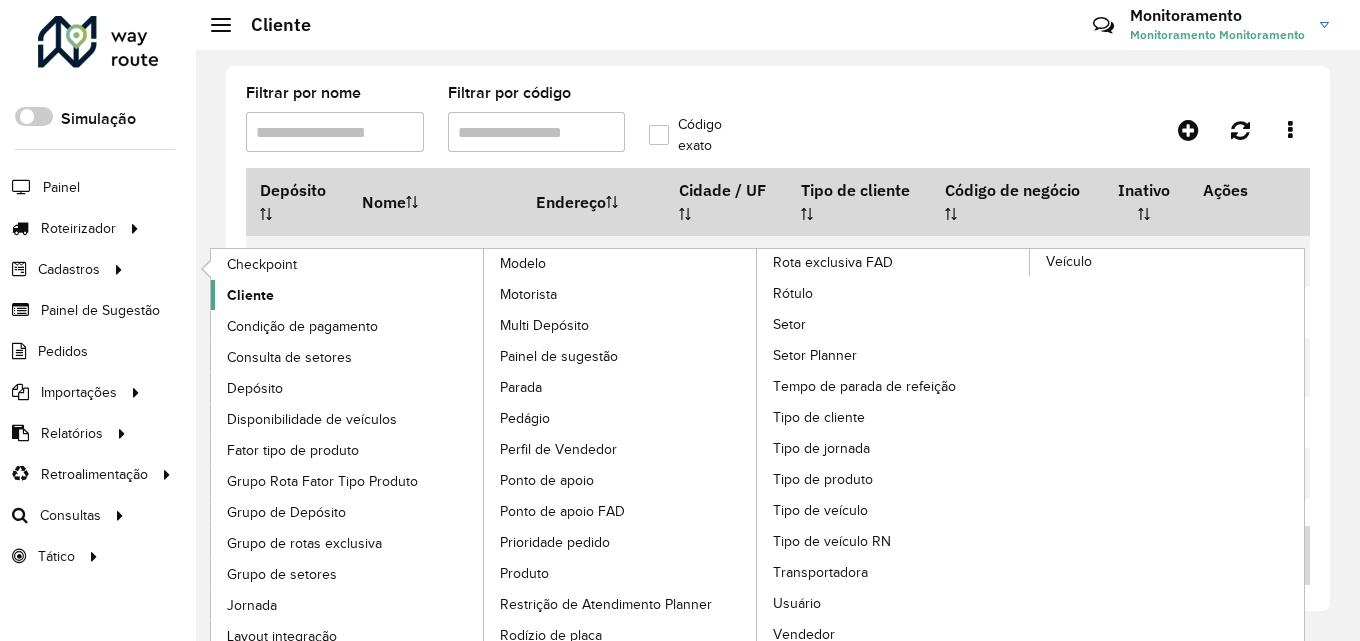 click on "Cliente" 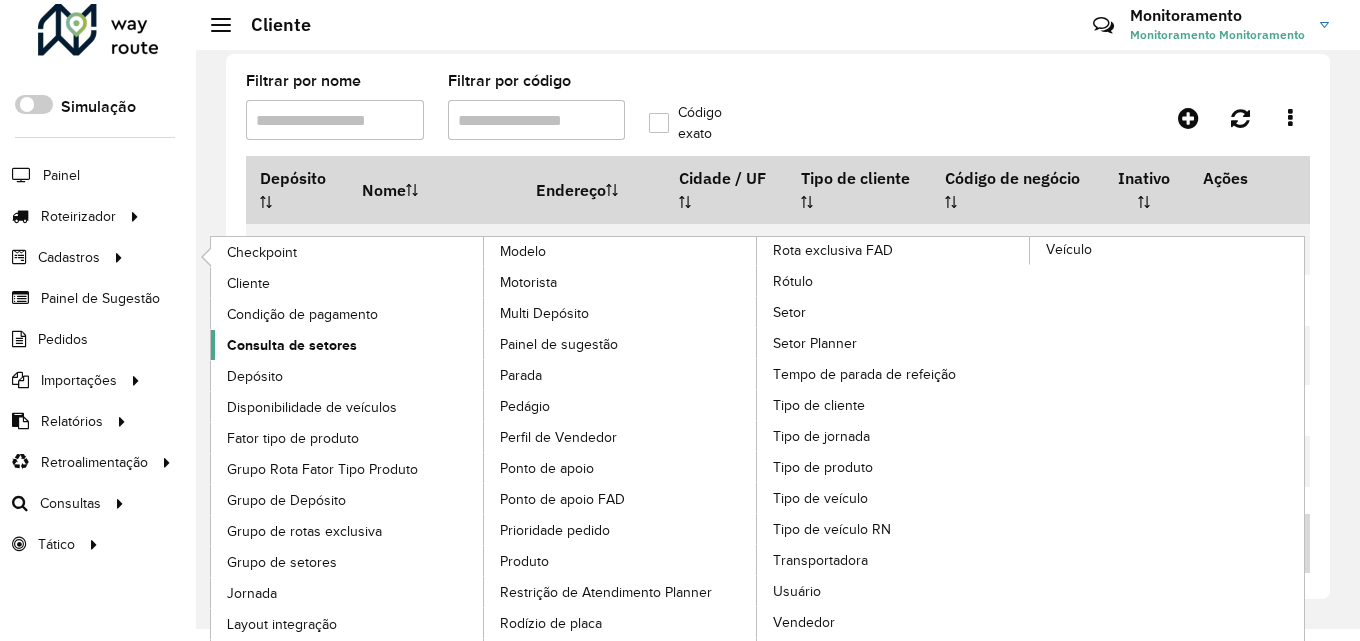 scroll, scrollTop: 13, scrollLeft: 0, axis: vertical 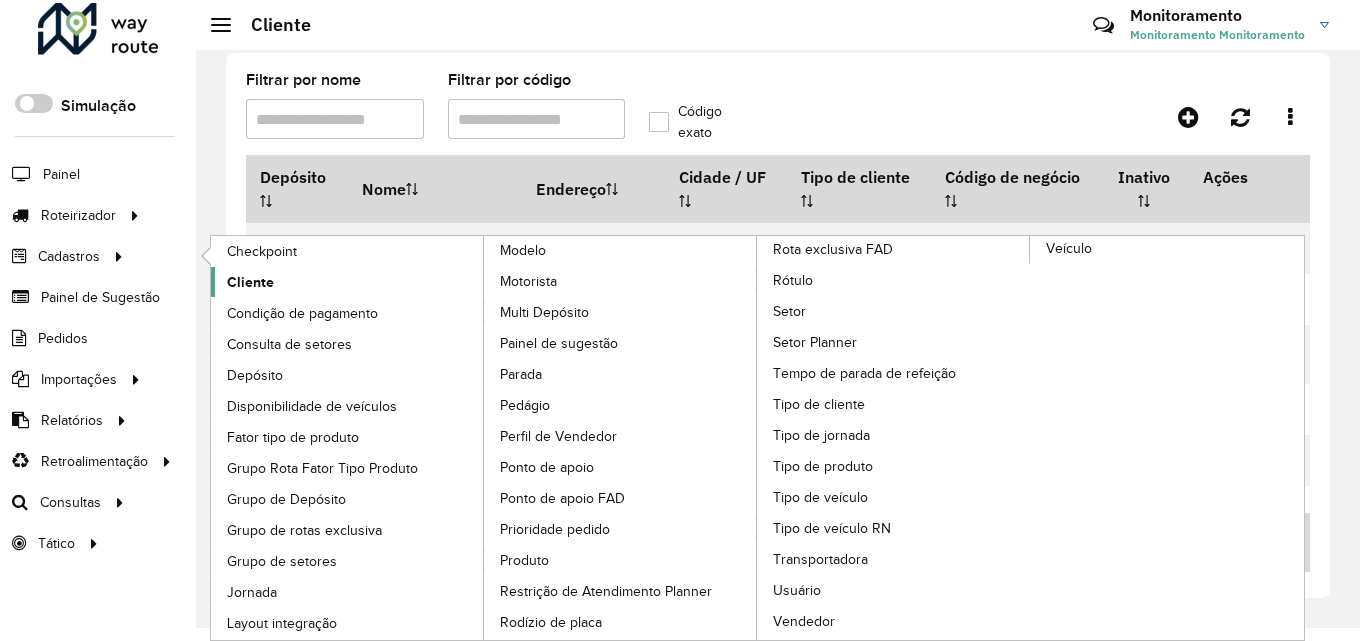 click on "Cliente" 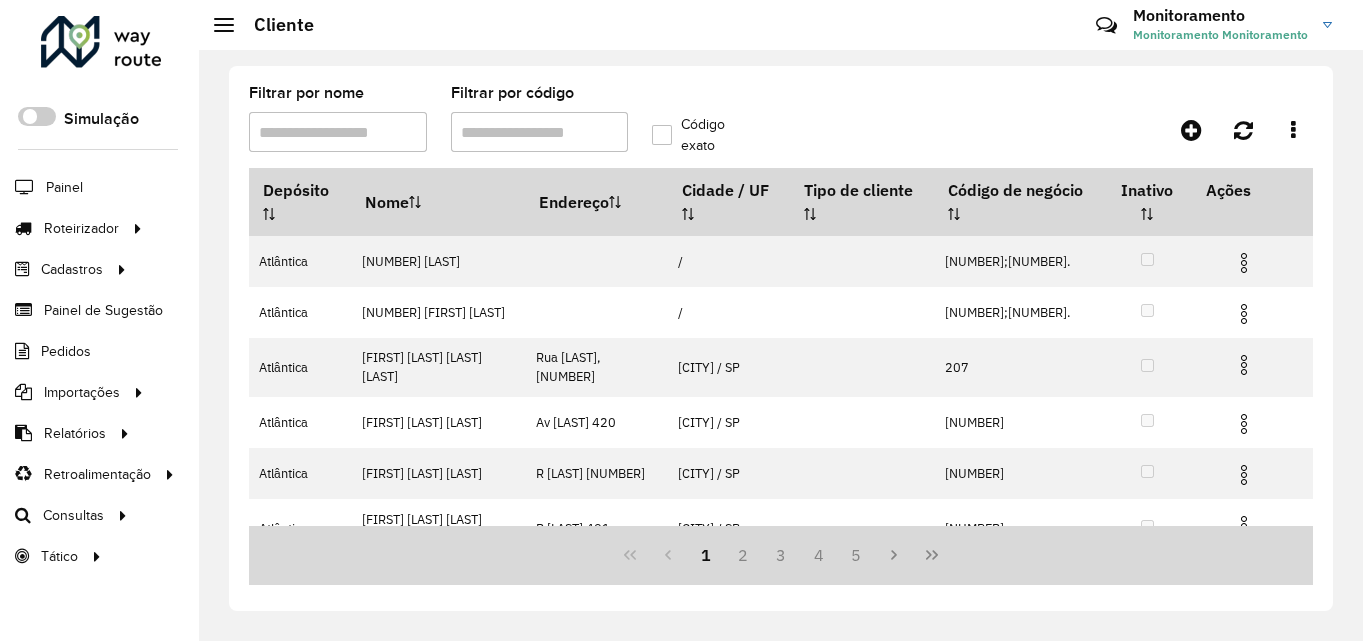 scroll, scrollTop: 0, scrollLeft: 0, axis: both 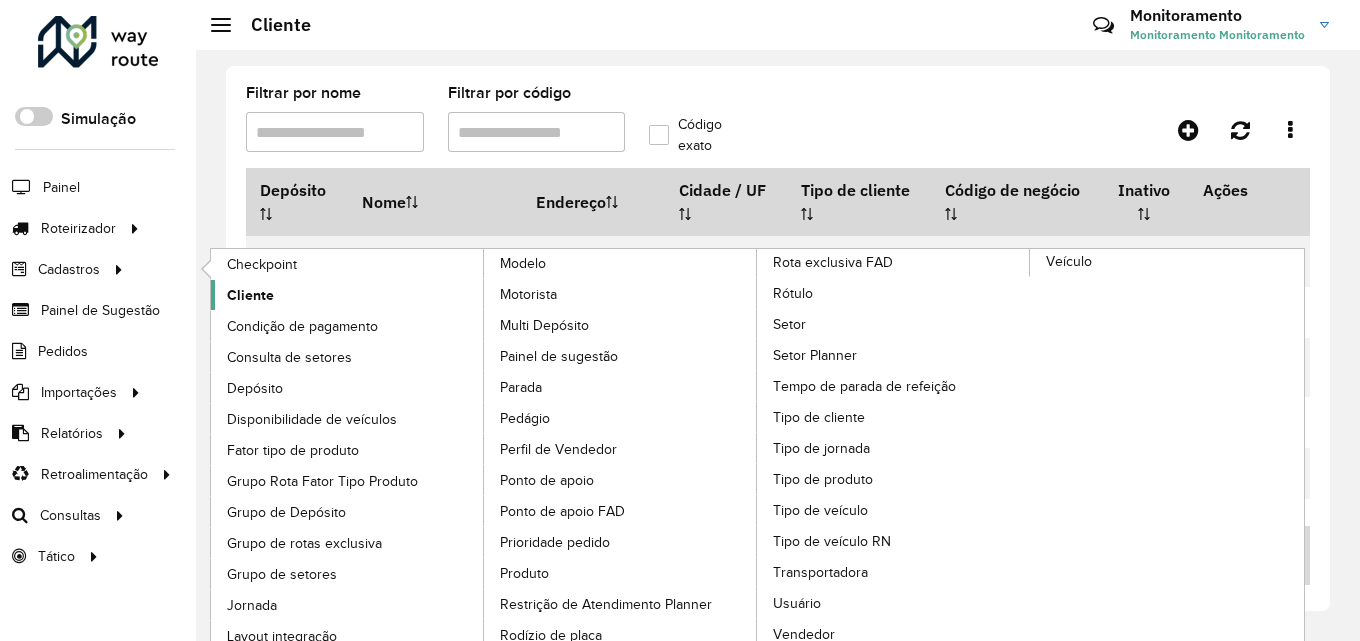 click on "Cliente" 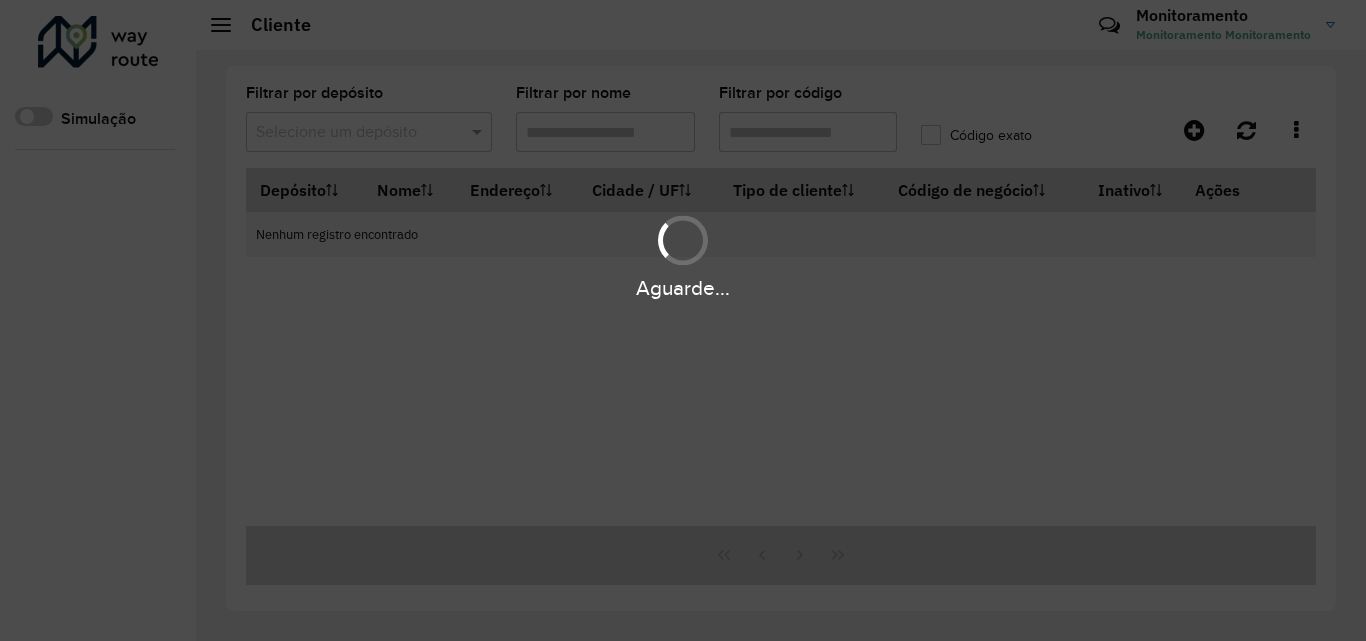 scroll, scrollTop: 0, scrollLeft: 0, axis: both 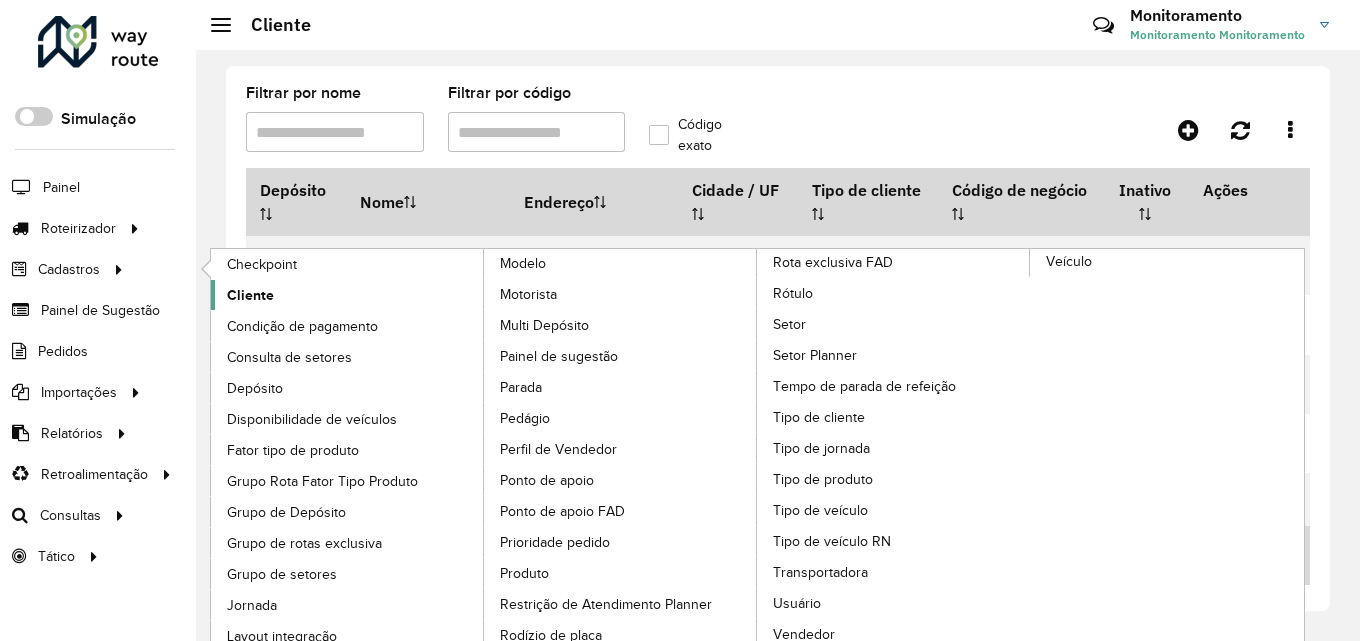 click on "Cliente" 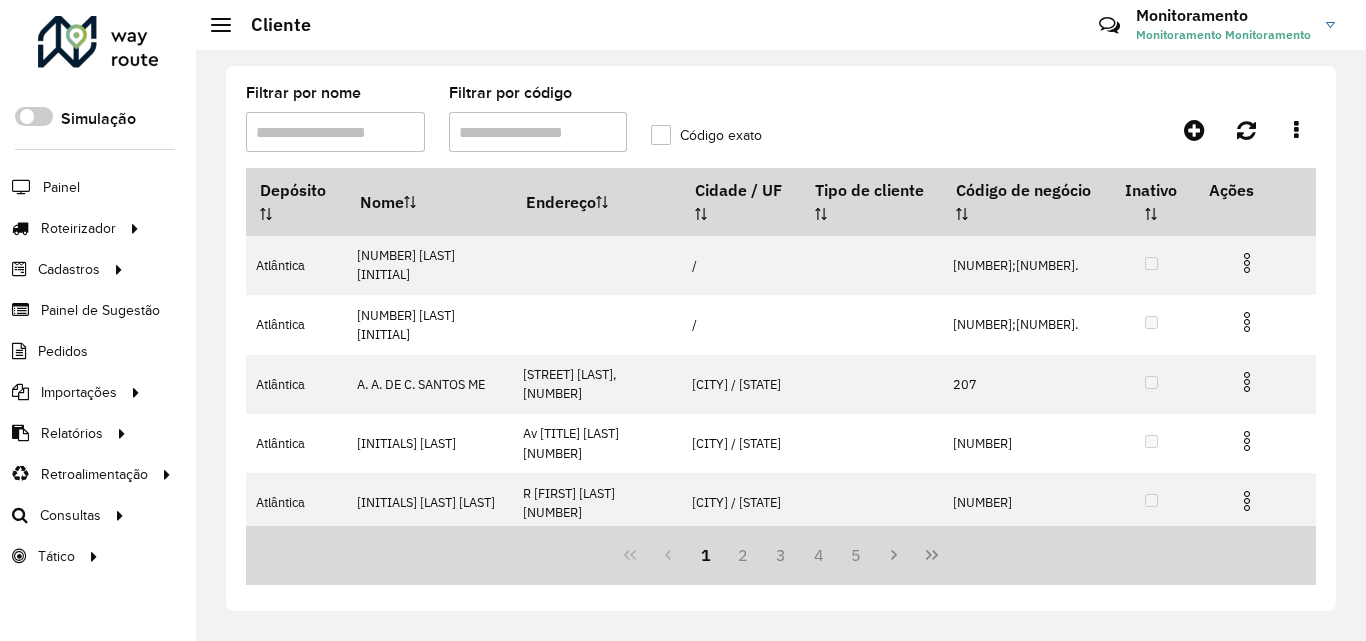 click on "Filtrar por nome" at bounding box center (335, 132) 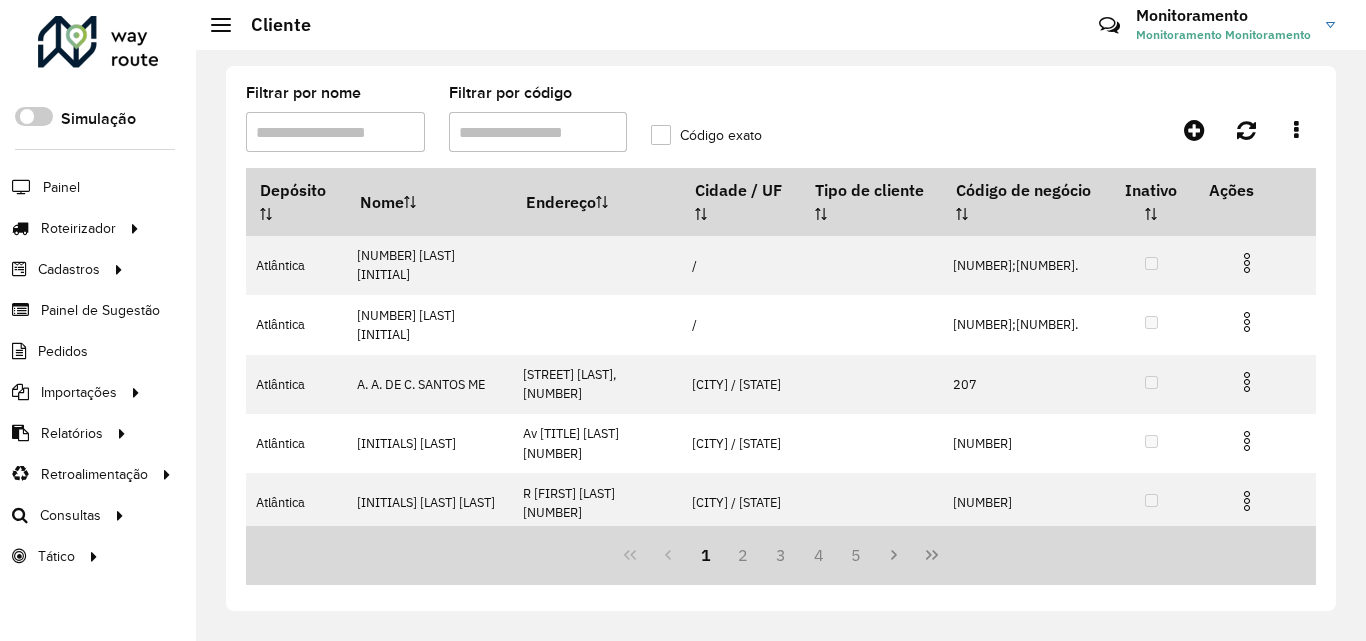 click on "Filtrar por código" at bounding box center (538, 132) 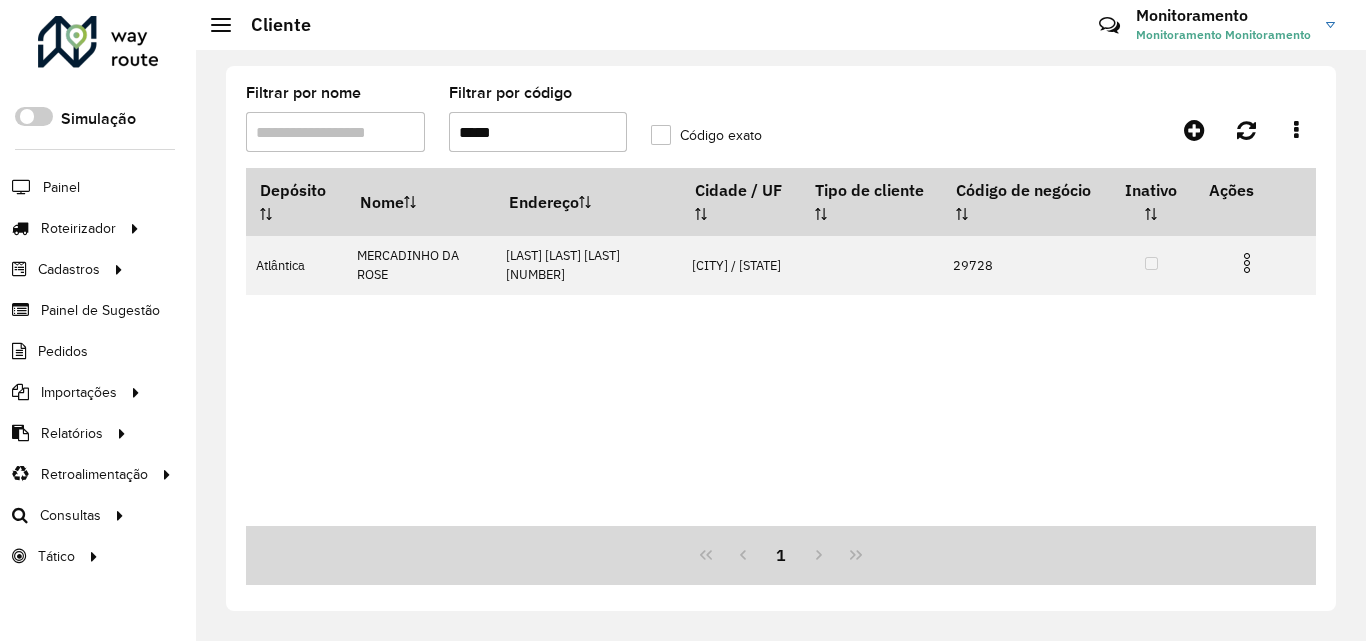 type on "*****" 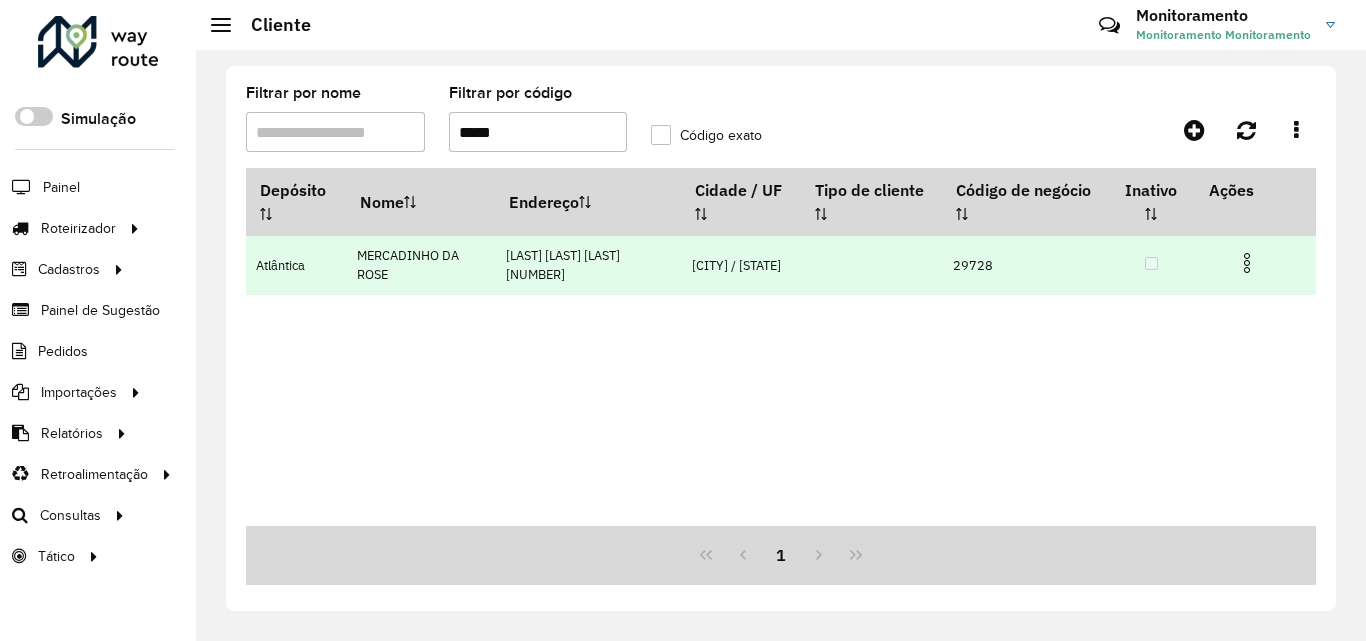 click at bounding box center (1247, 263) 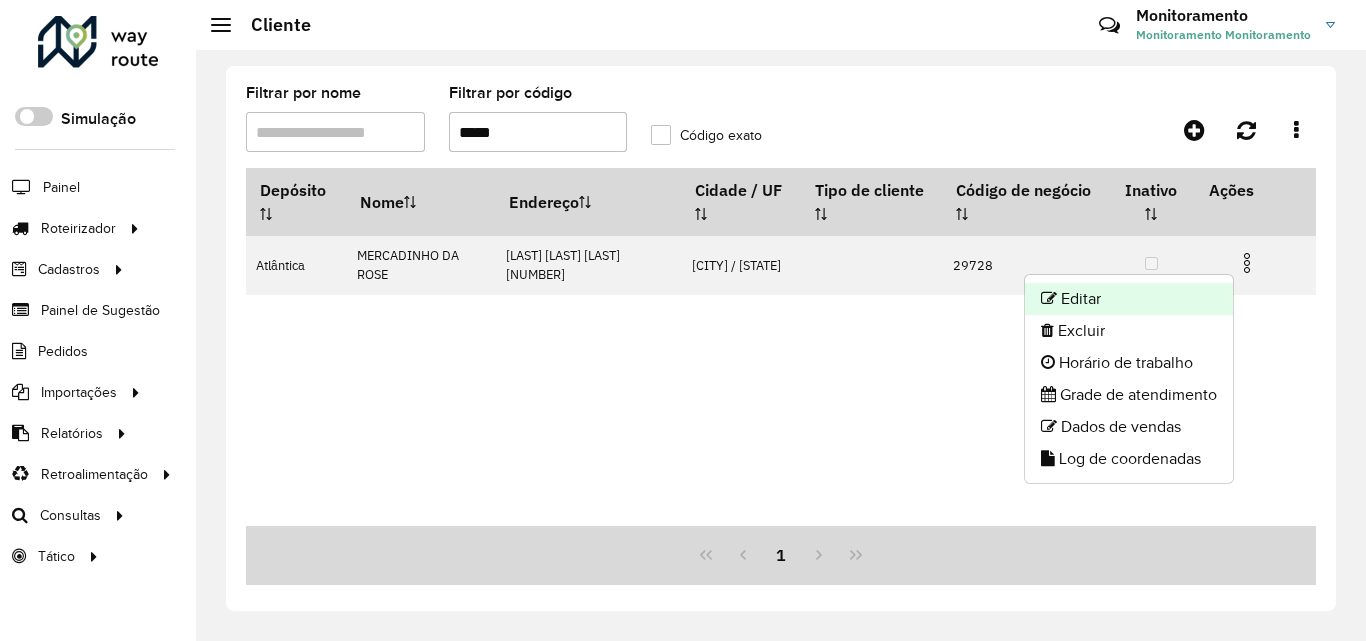 click on "Editar" 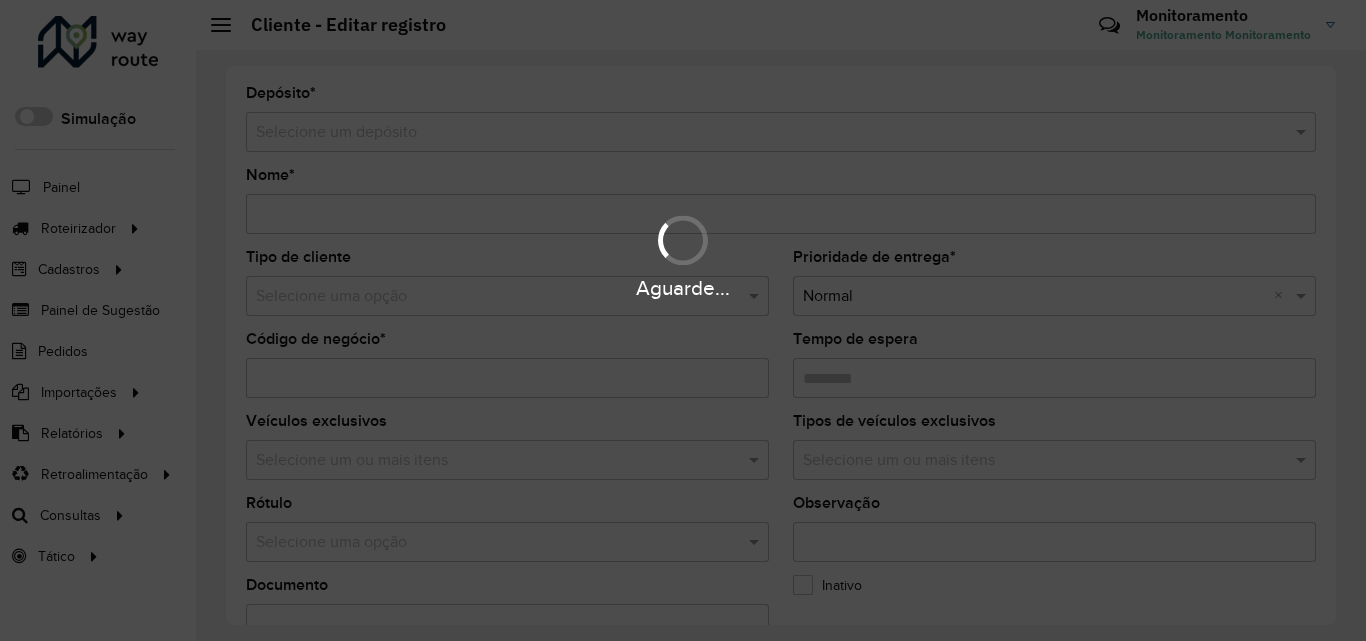 type on "**********" 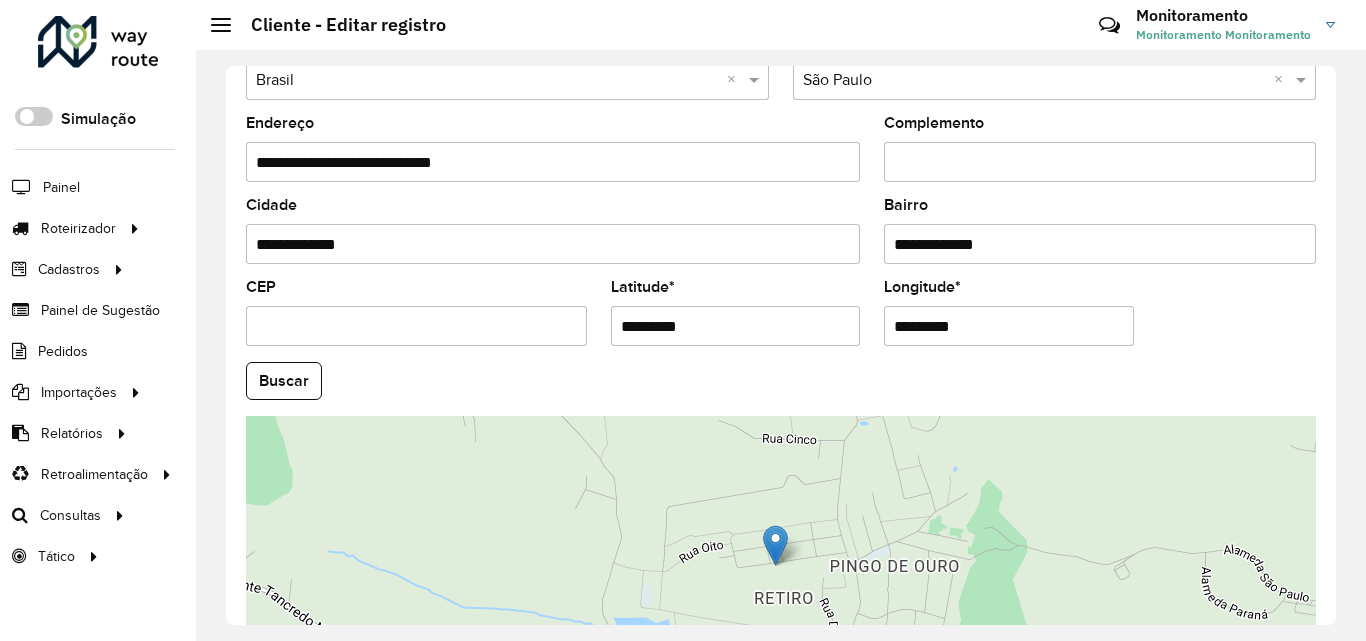 scroll, scrollTop: 847, scrollLeft: 0, axis: vertical 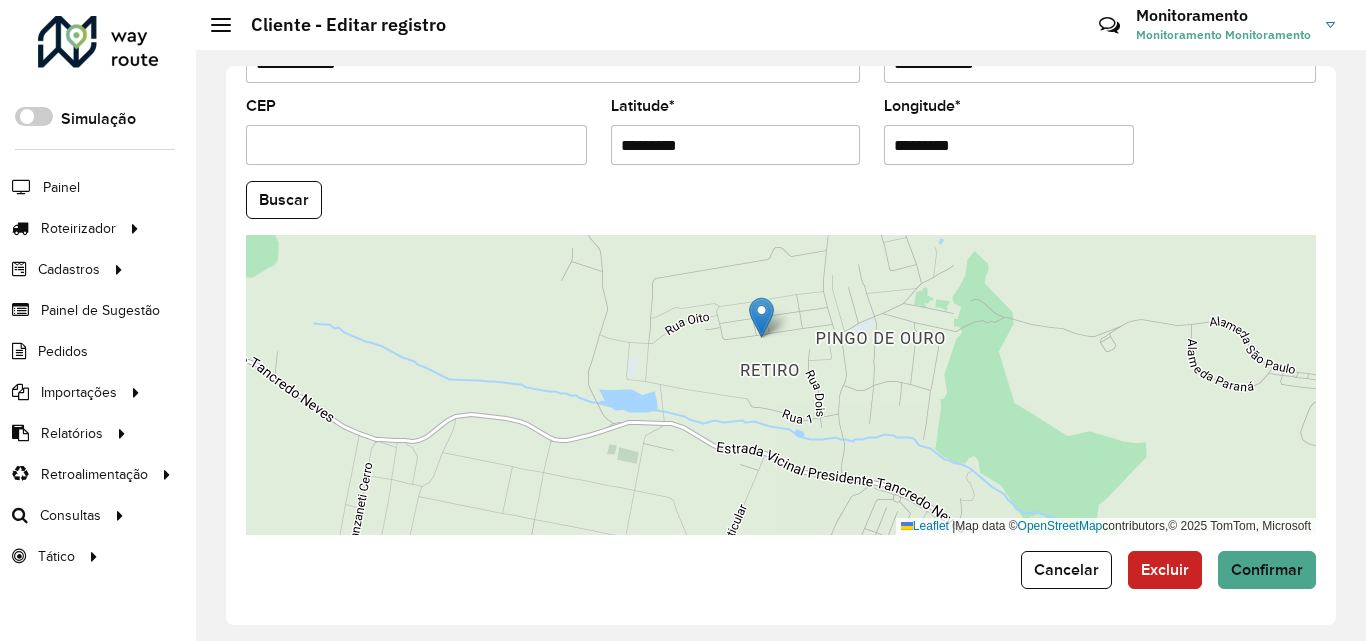 drag, startPoint x: 729, startPoint y: 194, endPoint x: 750, endPoint y: 244, distance: 54.230988 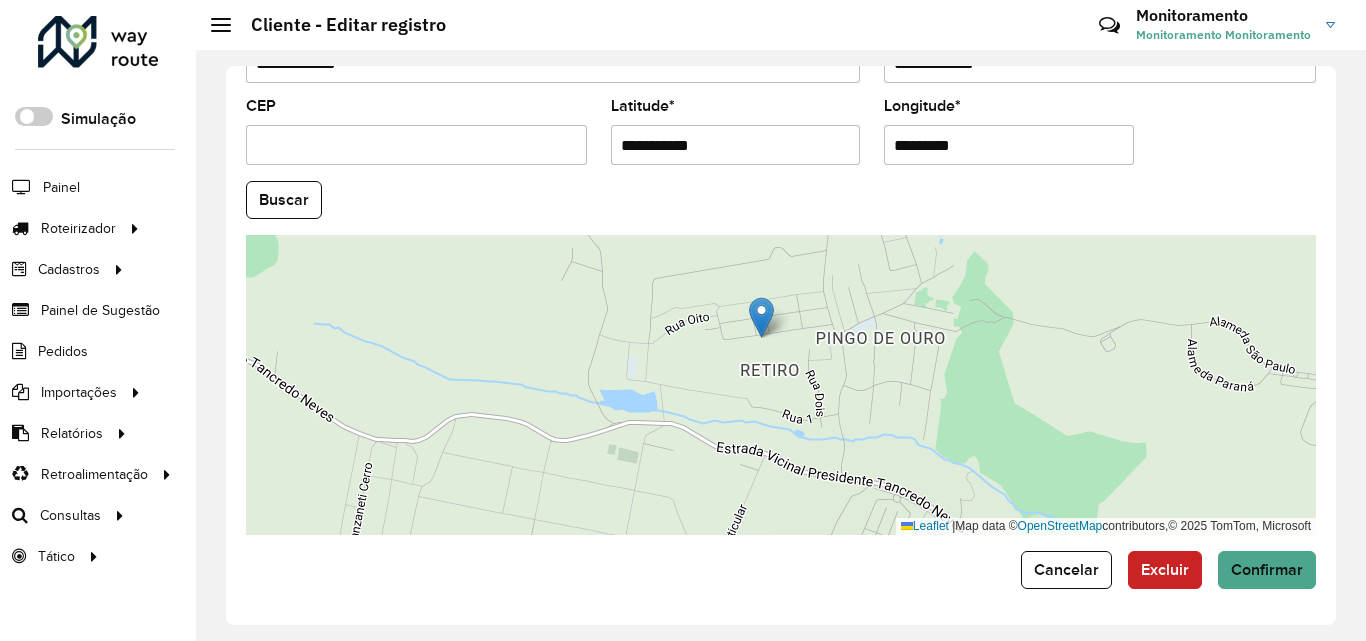 type on "**********" 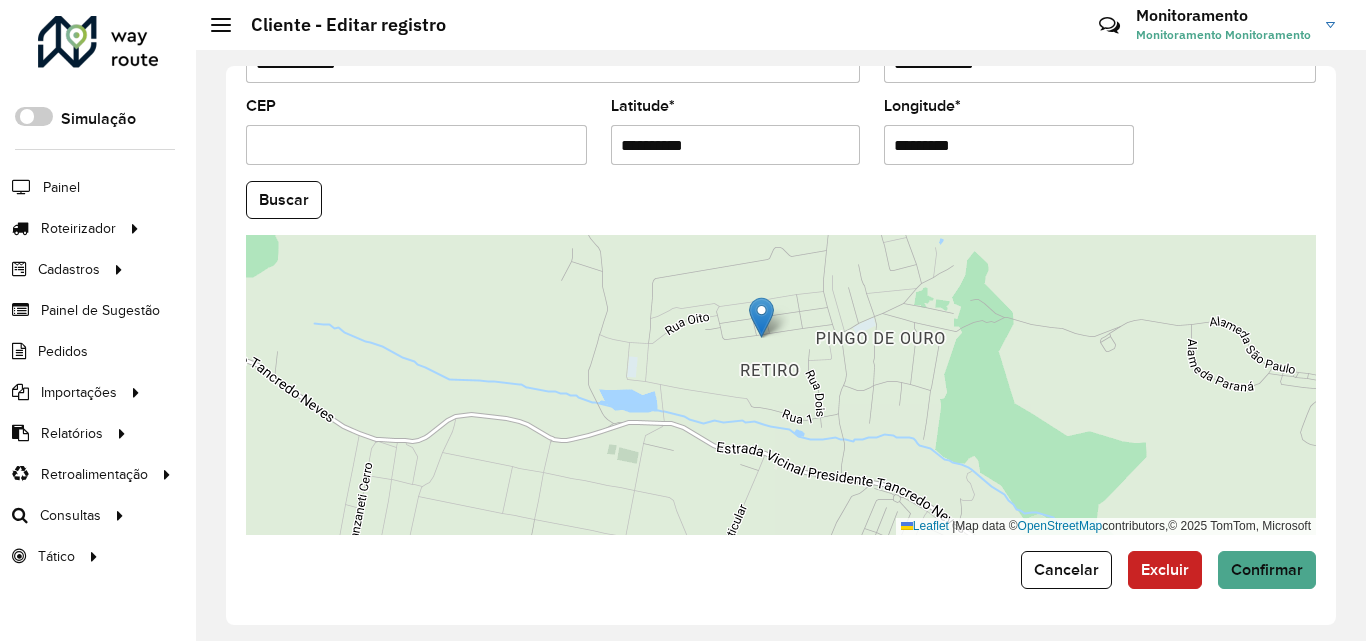 drag, startPoint x: 700, startPoint y: 145, endPoint x: 566, endPoint y: 152, distance: 134.18271 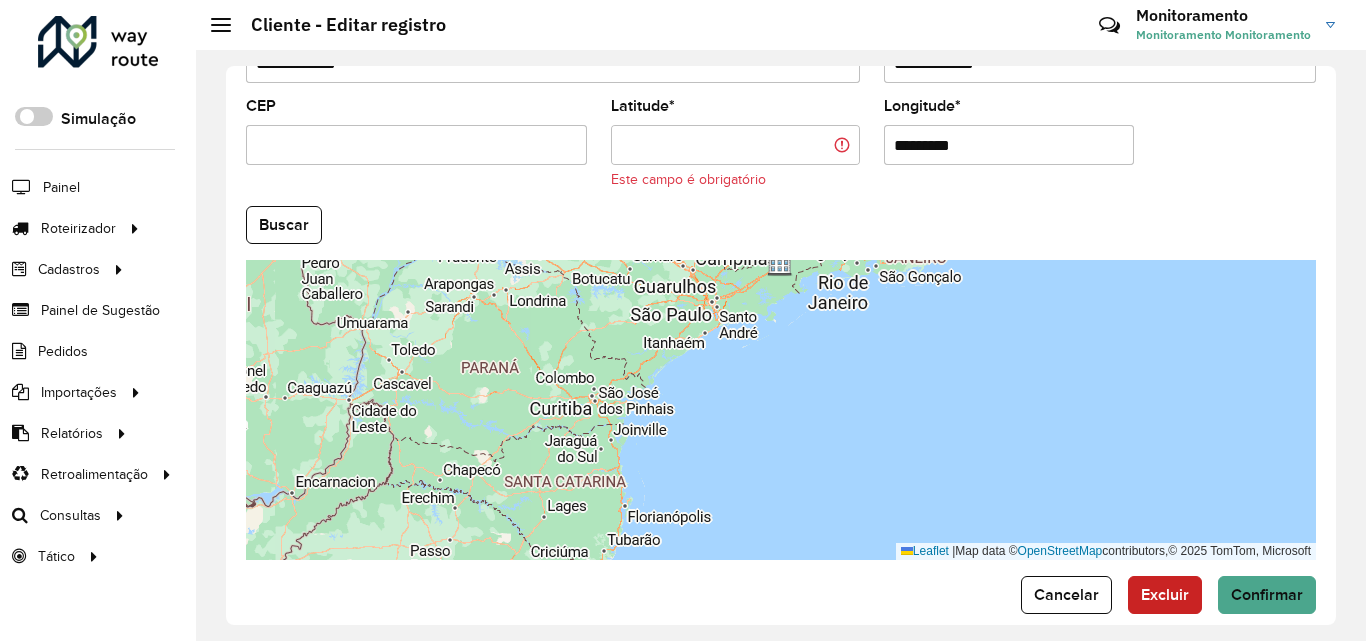 paste on "**********" 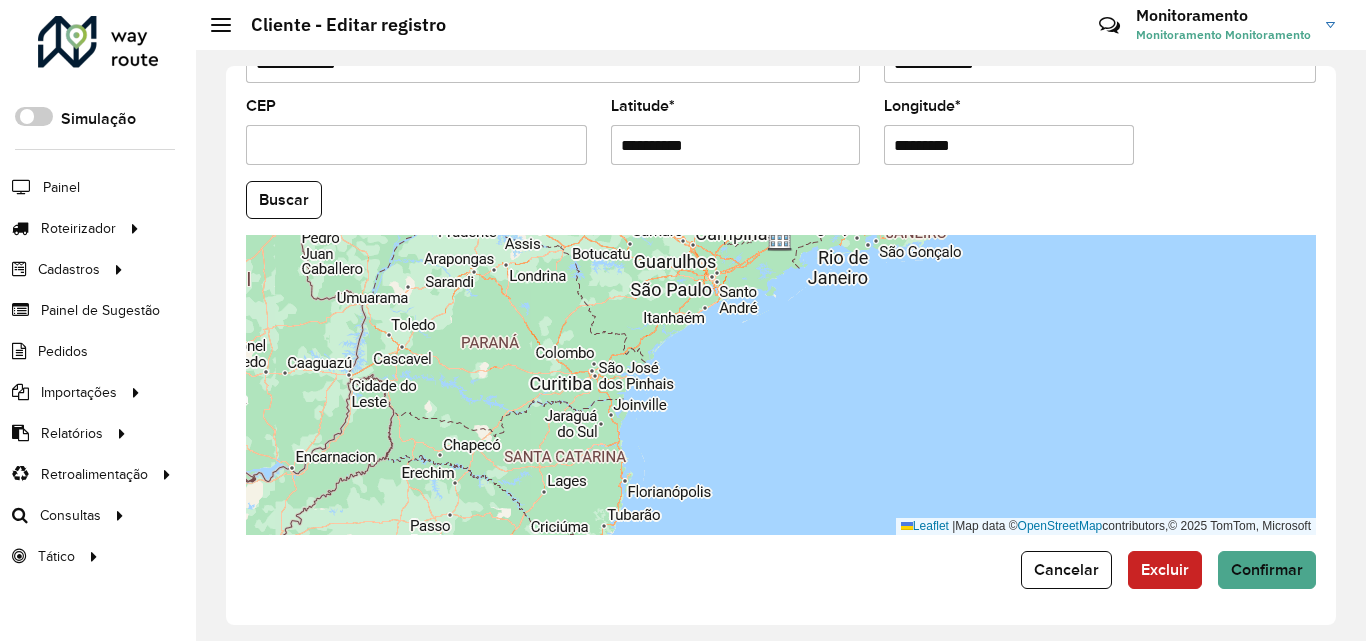 type on "**********" 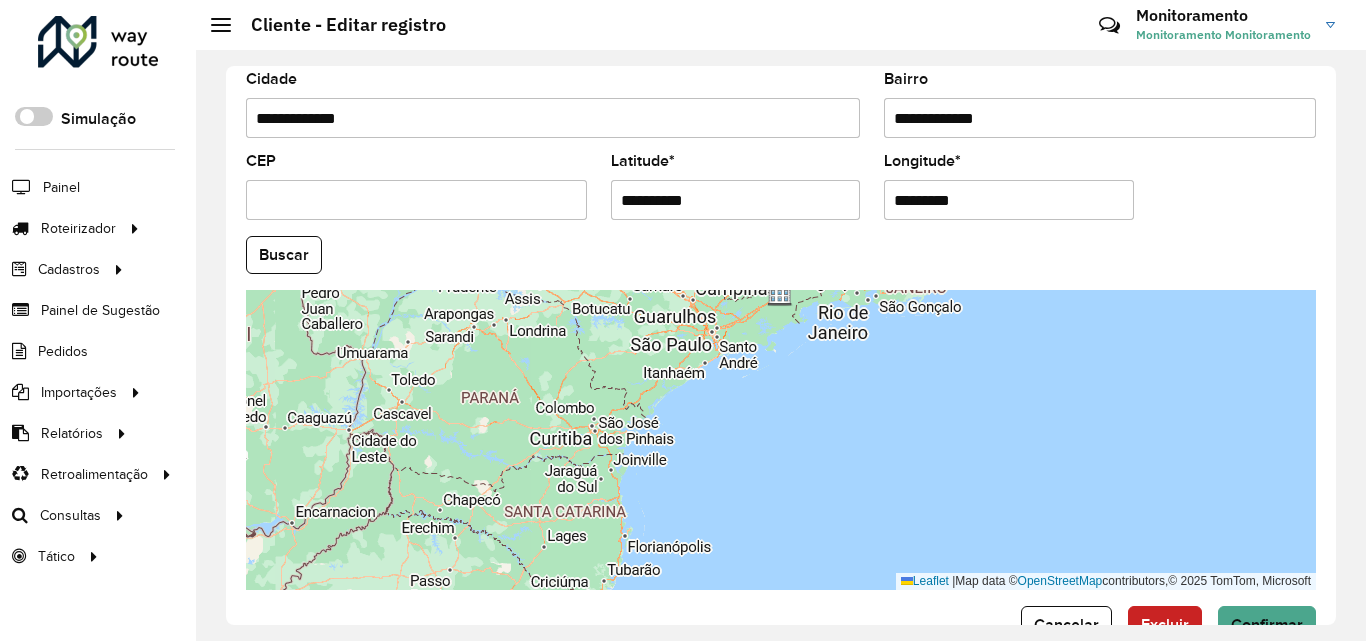 click on "Aguarde...  Pop-up bloqueado!  Seu navegador bloqueou automáticamente a abertura de uma nova janela.   Acesse as configurações e adicione o endereço do sistema a lista de permissão.   Fechar  Roteirizador AmbevTech Simulação Painel Roteirizador Entregas Vendas Cadastros Checkpoint Cliente Condição de pagamento Consulta de setores Depósito Disponibilidade de veículos Fator tipo de produto Grupo Rota Fator Tipo Produto Grupo de Depósito Grupo de rotas exclusiva Grupo de setores Jornada Layout integração Modelo Motorista Multi Depósito Painel de sugestão Parada Pedágio Perfil de Vendedor Ponto de apoio Ponto de apoio FAD Prioridade pedido Produto Restrição de Atendimento Planner Rodízio de placa Rota exclusiva FAD Rótulo Setor Setor Planner Tempo de parada de refeição Tipo de cliente Tipo de jornada Tipo de produto Tipo de veículo Tipo de veículo RN Transportadora Usuário Vendedor Veículo Painel de Sugestão Pedidos Importações Clientes Fator tipo produto Grade de atendimento Setor" at bounding box center (683, 320) 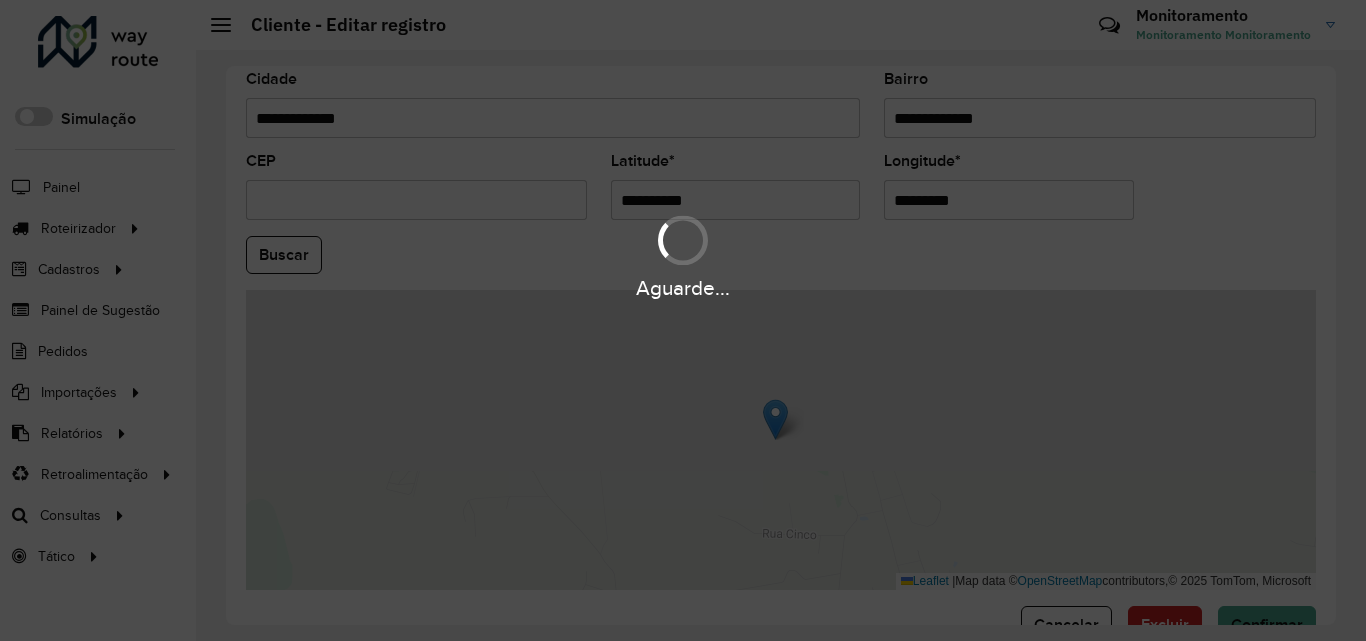 scroll, scrollTop: 747, scrollLeft: 0, axis: vertical 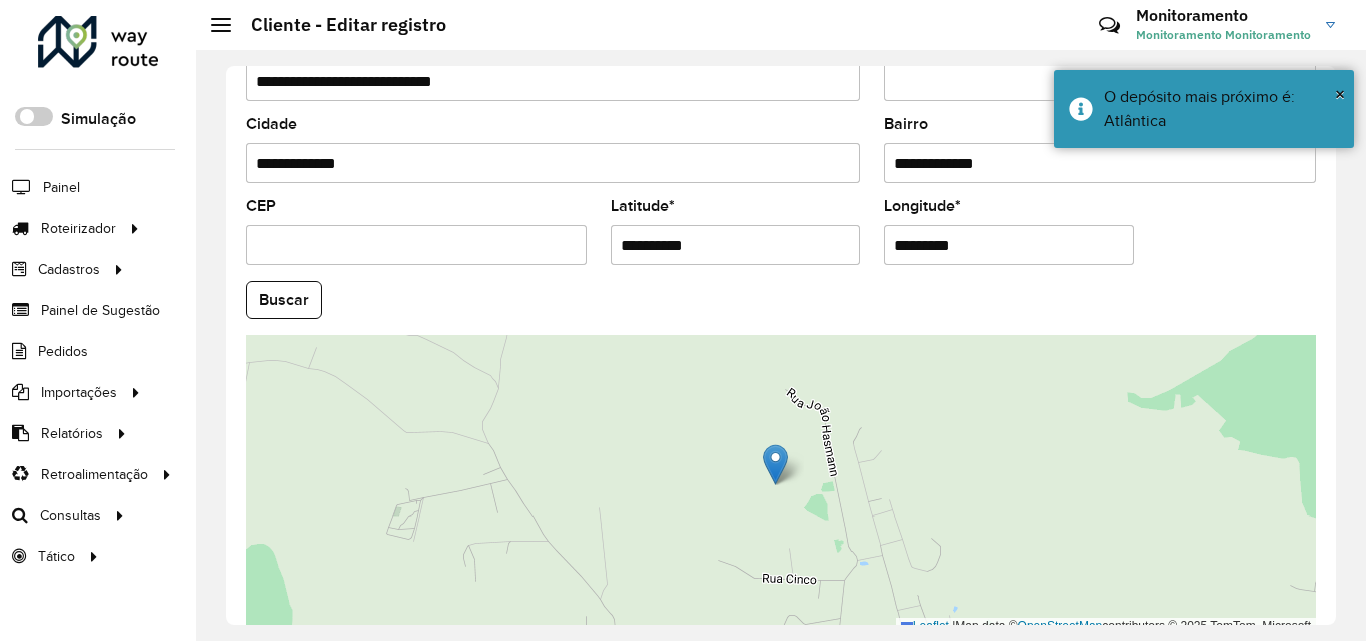 drag, startPoint x: 1007, startPoint y: 239, endPoint x: 844, endPoint y: 237, distance: 163.01227 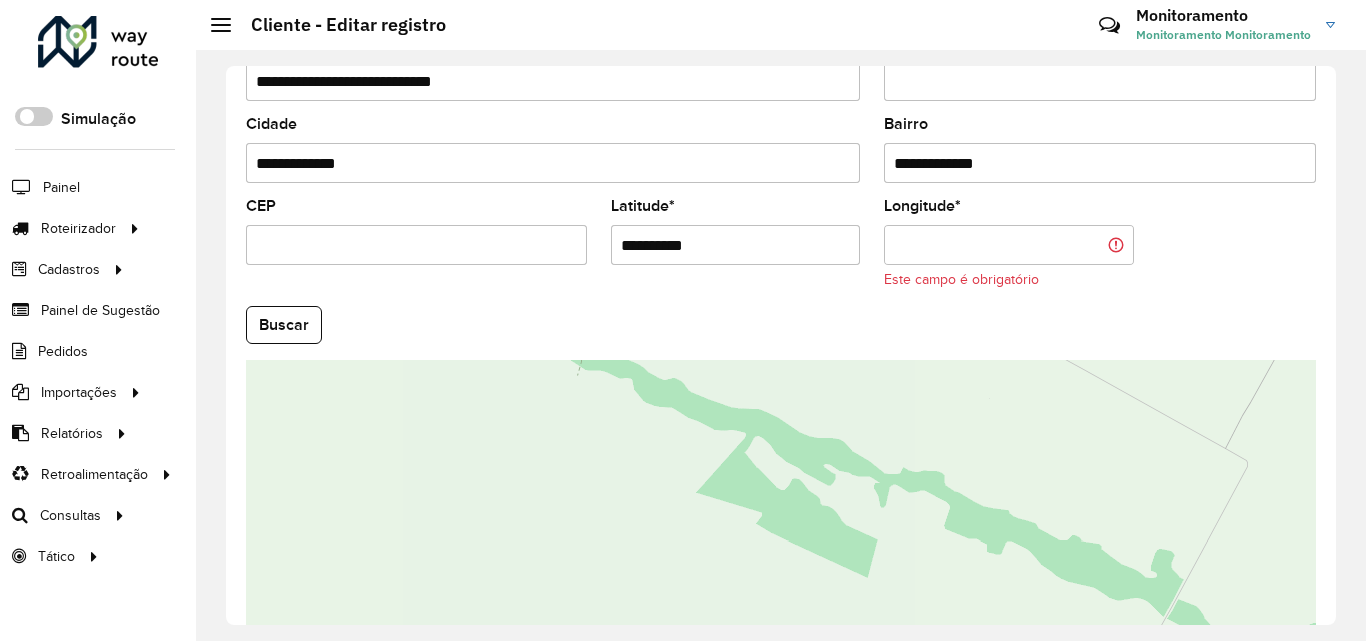 paste on "**********" 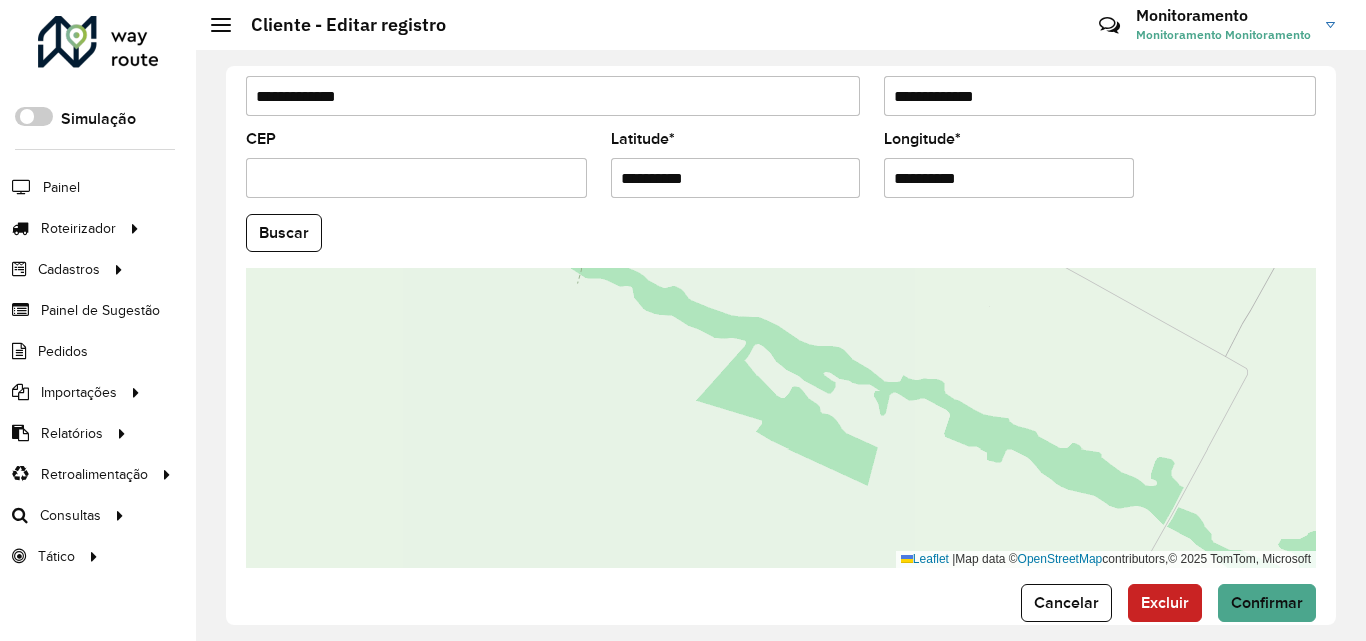 scroll, scrollTop: 847, scrollLeft: 0, axis: vertical 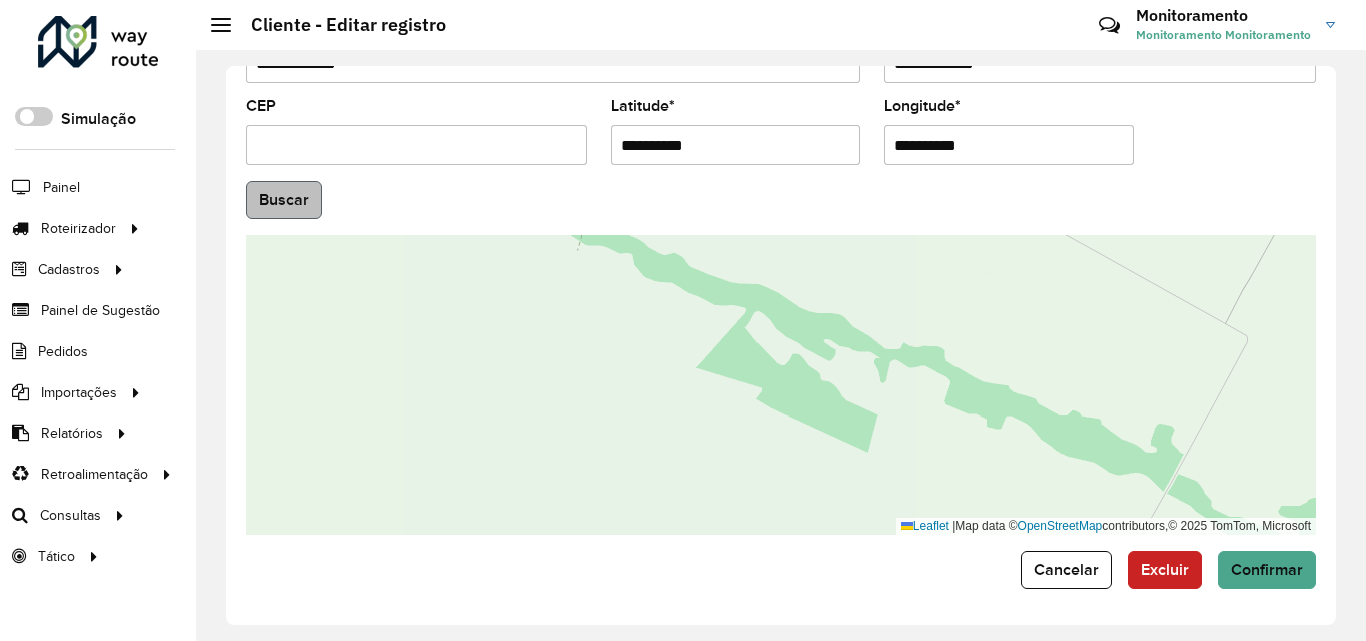 type on "**********" 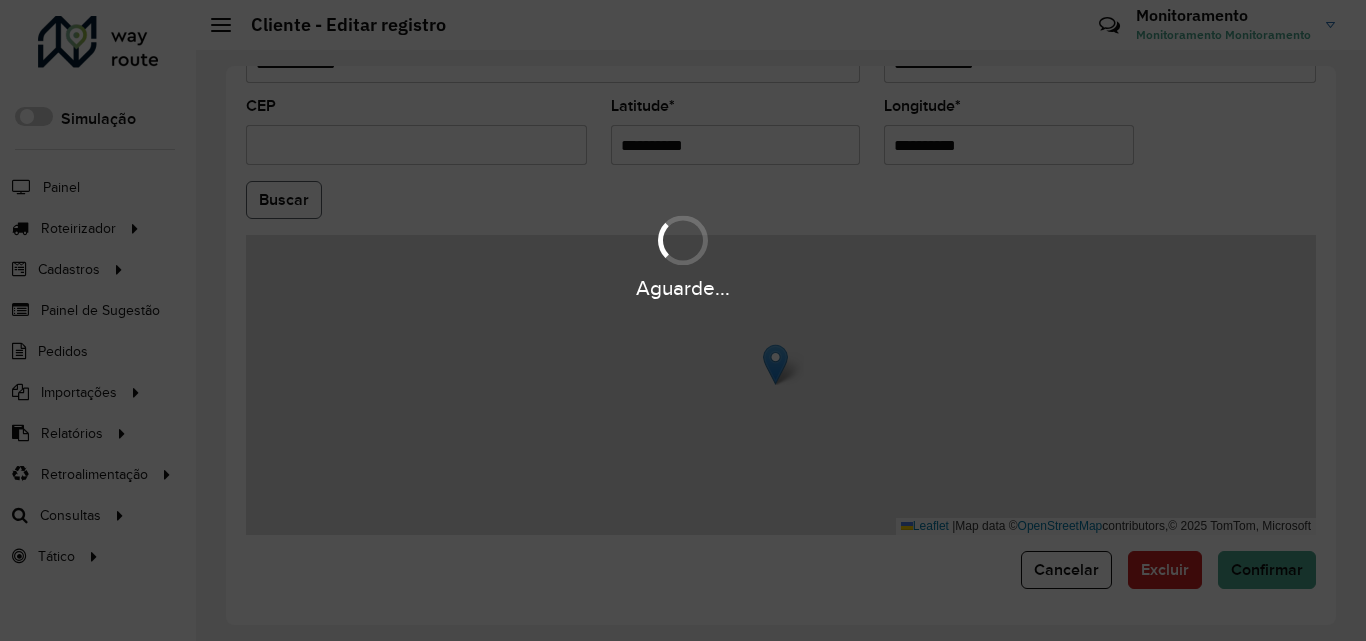 click on "Aguarde...  Pop-up bloqueado!  Seu navegador bloqueou automáticamente a abertura de uma nova janela.   Acesse as configurações e adicione o endereço do sistema a lista de permissão.   Fechar  Roteirizador AmbevTech Simulação Painel Roteirizador Entregas Vendas Cadastros Checkpoint Cliente Condição de pagamento Consulta de setores Depósito Disponibilidade de veículos Fator tipo de produto Grupo Rota Fator Tipo Produto Grupo de Depósito Grupo de rotas exclusiva Grupo de setores Jornada Layout integração Modelo Motorista Multi Depósito Painel de sugestão Parada Pedágio Perfil de Vendedor Ponto de apoio Ponto de apoio FAD Prioridade pedido Produto Restrição de Atendimento Planner Rodízio de placa Rota exclusiva FAD Rótulo Setor Setor Planner Tempo de parada de refeição Tipo de cliente Tipo de jornada Tipo de produto Tipo de veículo Tipo de veículo RN Transportadora Usuário Vendedor Veículo Painel de Sugestão Pedidos Importações Clientes Fator tipo produto Grade de atendimento Setor" at bounding box center (683, 320) 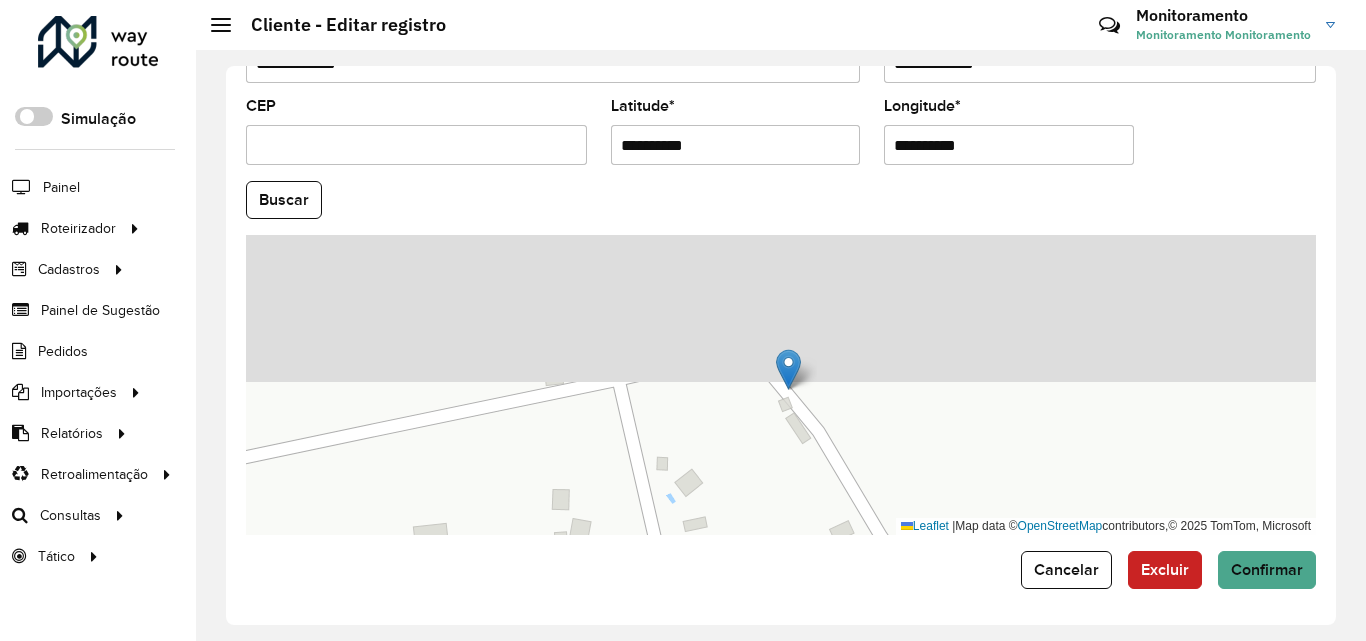 drag, startPoint x: 798, startPoint y: 303, endPoint x: 804, endPoint y: 461, distance: 158.11388 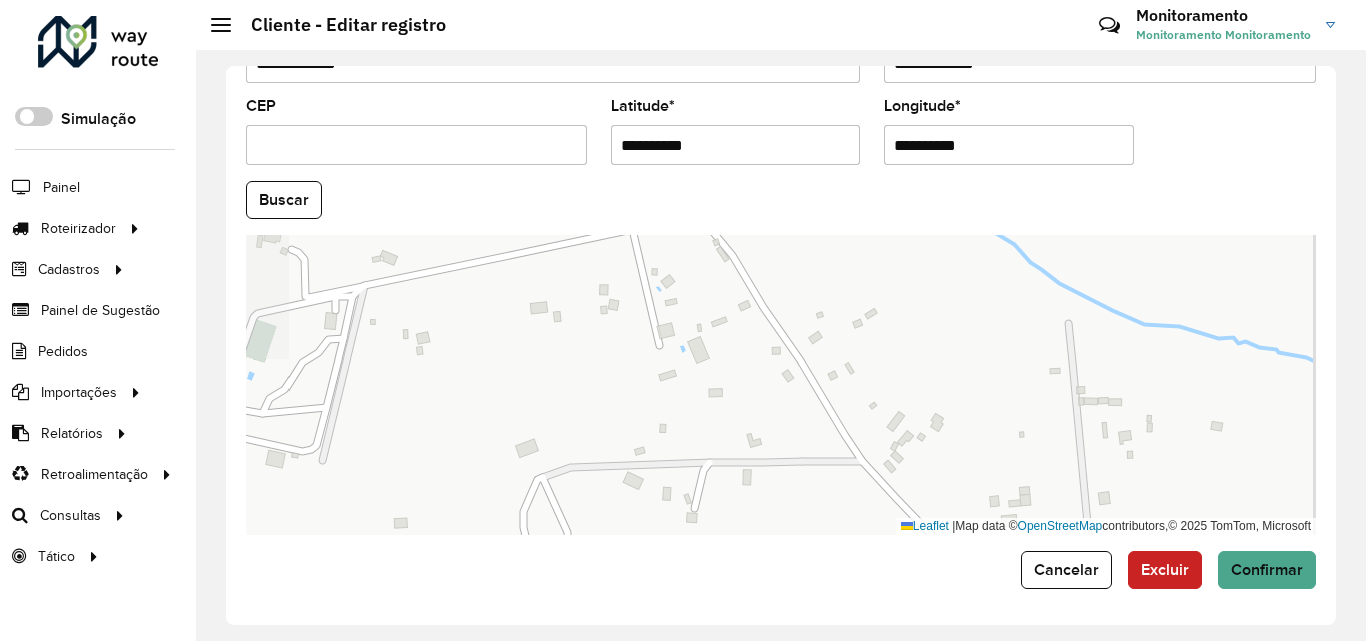 drag, startPoint x: 944, startPoint y: 437, endPoint x: 860, endPoint y: 286, distance: 172.79178 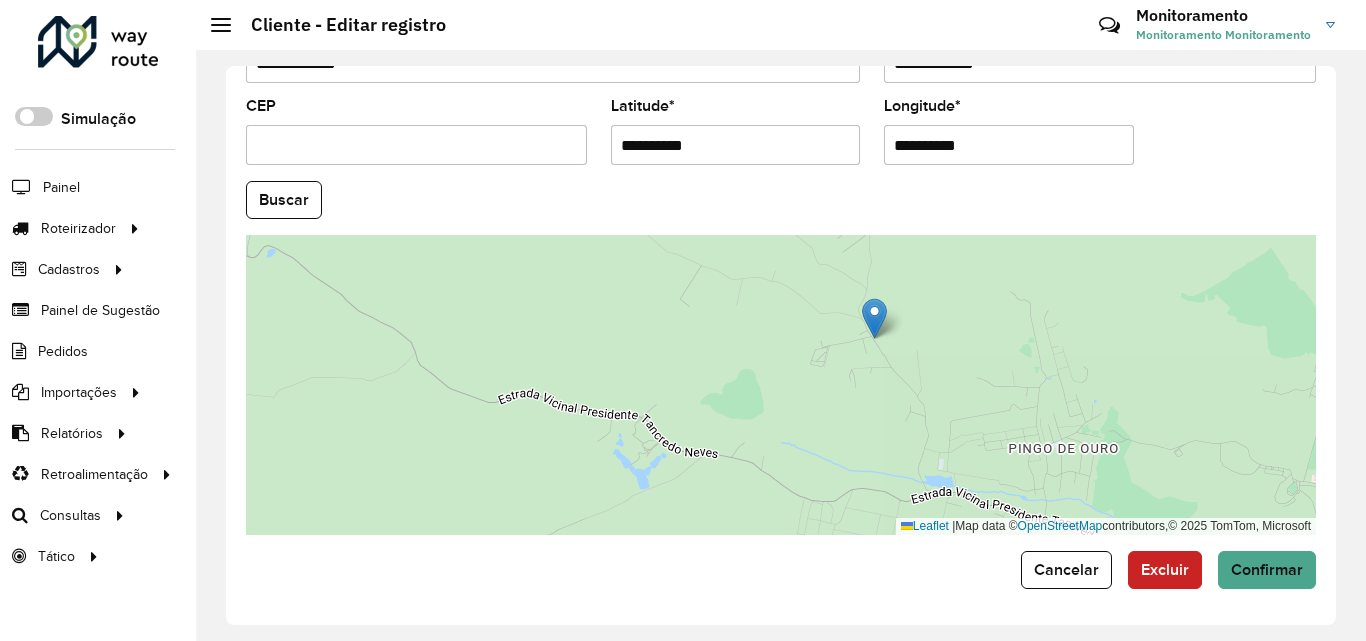 drag, startPoint x: 861, startPoint y: 349, endPoint x: 899, endPoint y: 407, distance: 69.339745 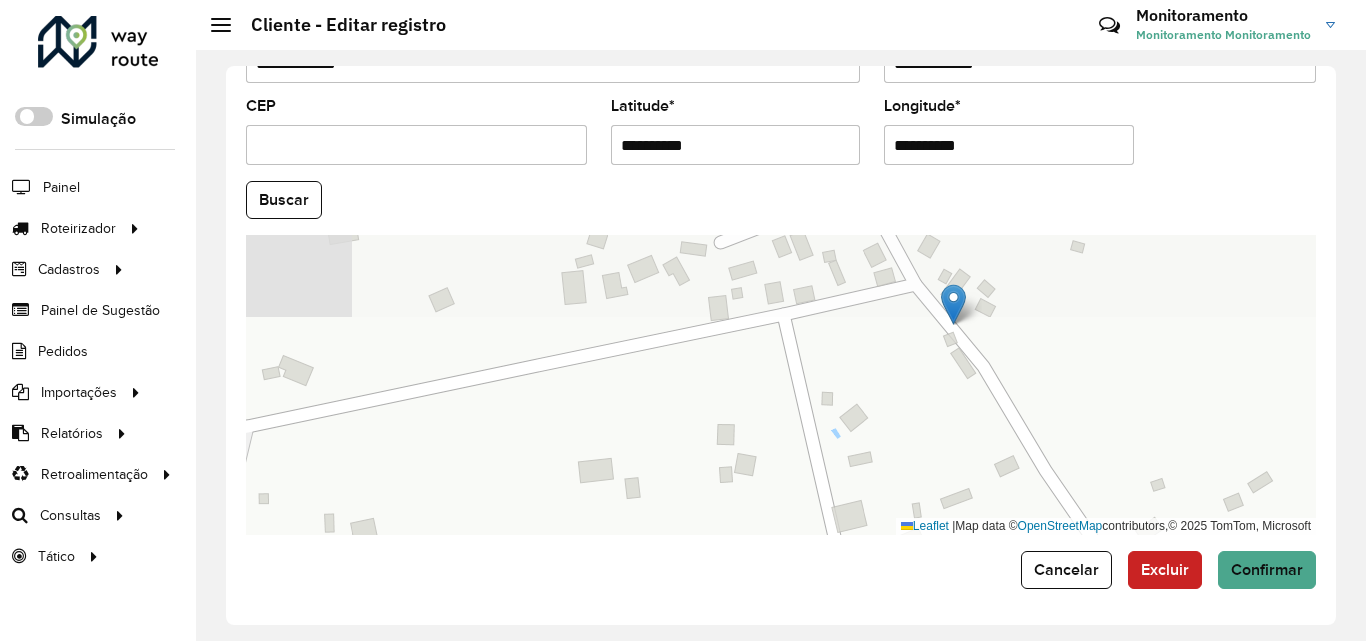 drag, startPoint x: 923, startPoint y: 280, endPoint x: 929, endPoint y: 455, distance: 175.10283 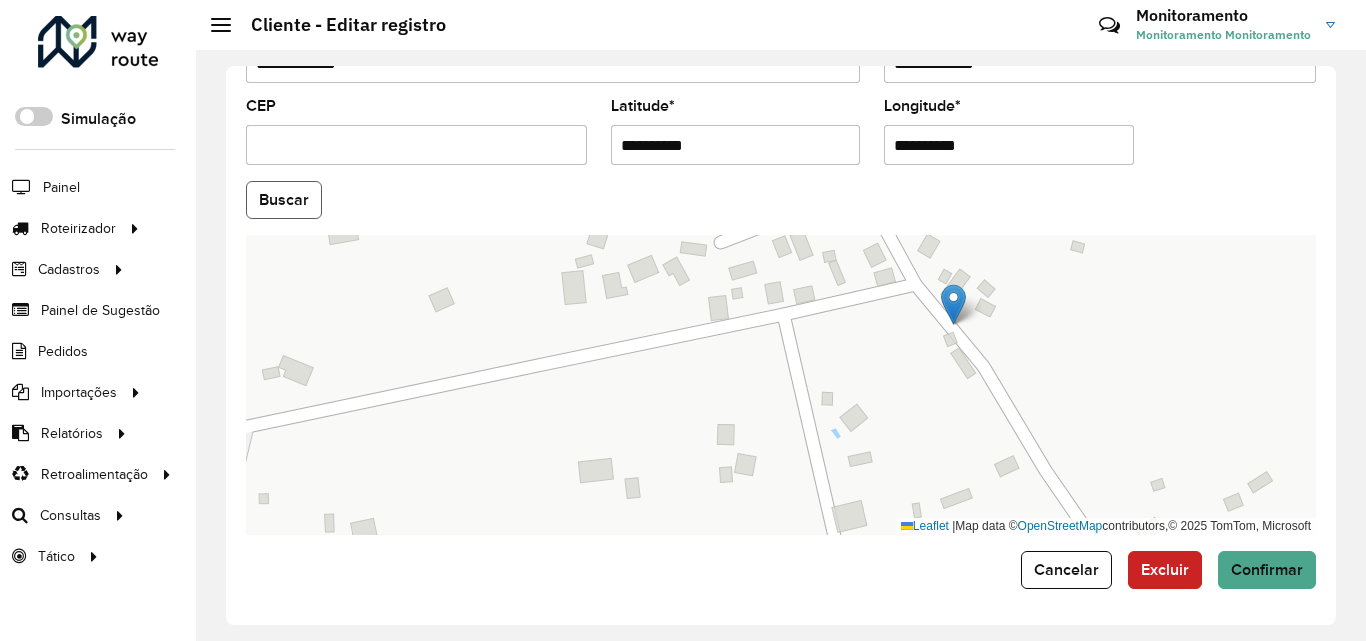 click on "Buscar" 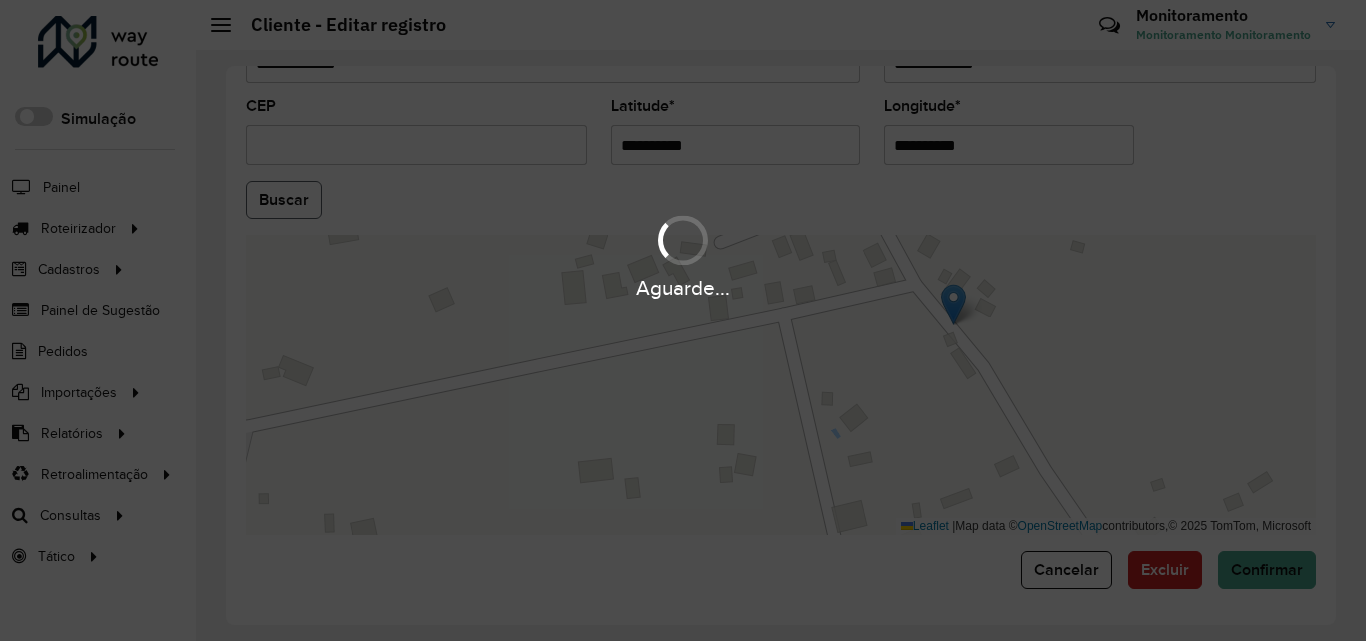type on "**********" 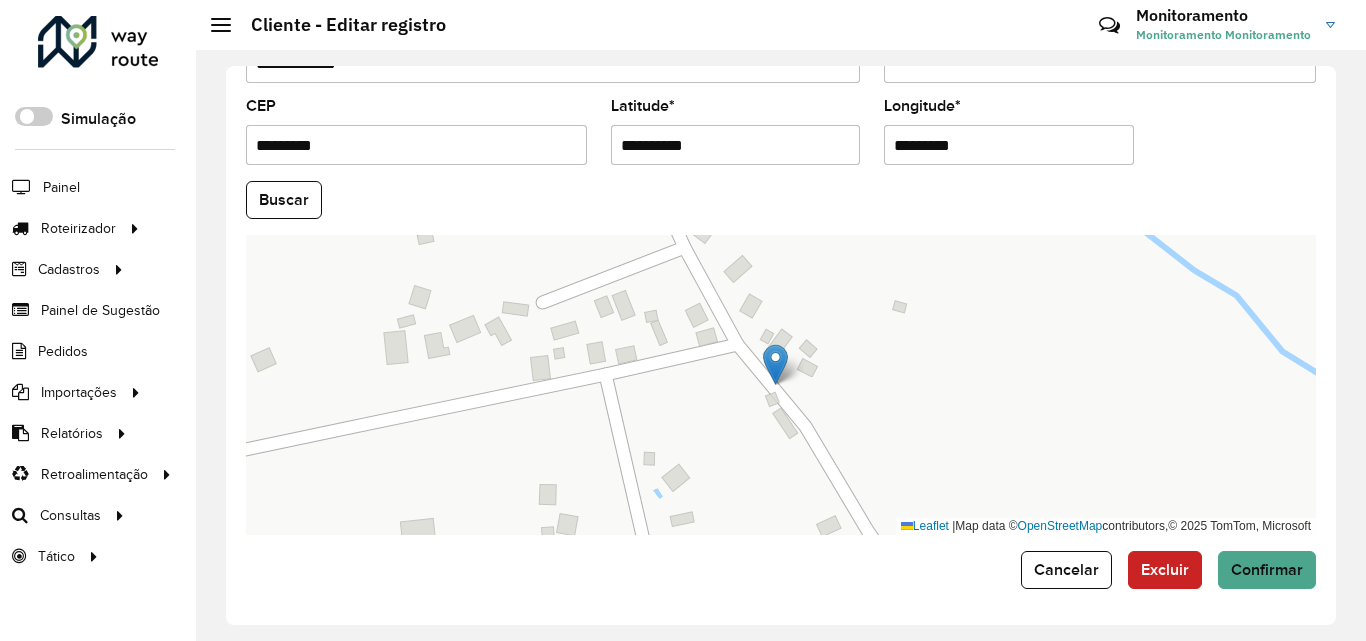 click on "*********" at bounding box center [1009, 145] 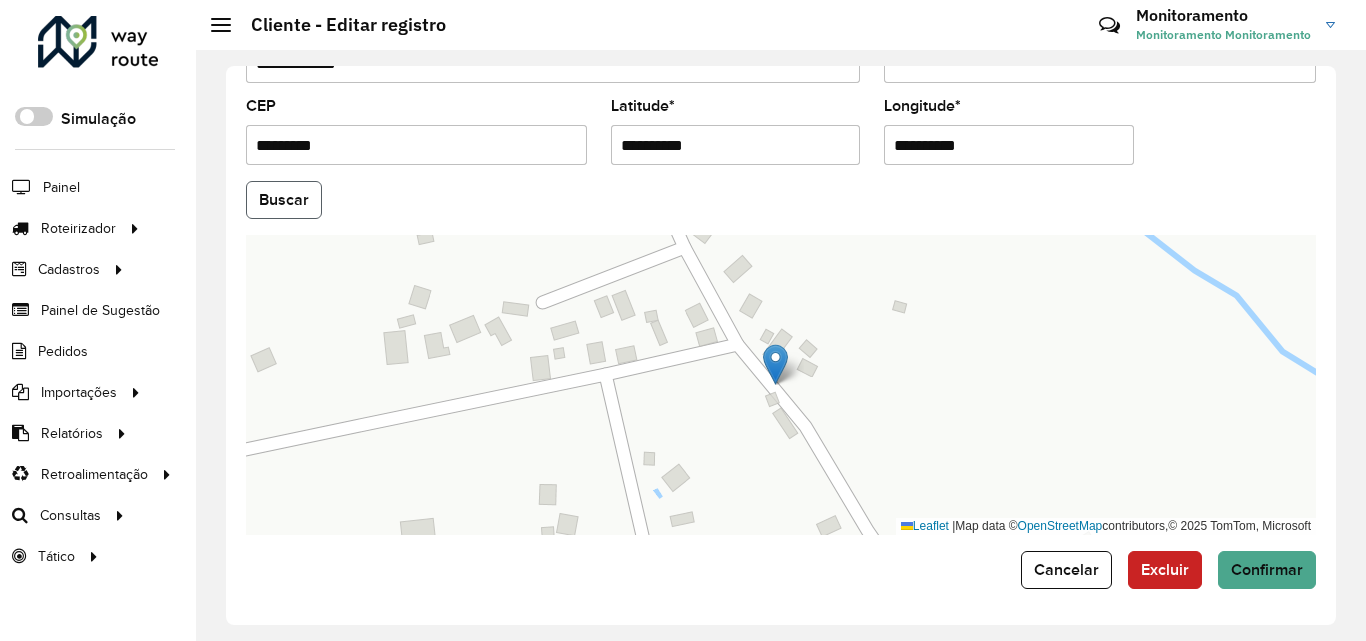 click on "Aguarde...  Pop-up bloqueado!  Seu navegador bloqueou automáticamente a abertura de uma nova janela.   Acesse as configurações e adicione o endereço do sistema a lista de permissão.   Fechar  Roteirizador AmbevTech Simulação Painel Roteirizador Entregas Vendas Cadastros Checkpoint Cliente Condição de pagamento Consulta de setores Depósito Disponibilidade de veículos Fator tipo de produto Grupo Rota Fator Tipo Produto Grupo de Depósito Grupo de rotas exclusiva Grupo de setores Jornada Layout integração Modelo Motorista Multi Depósito Painel de sugestão Parada Pedágio Perfil de Vendedor Ponto de apoio Ponto de apoio FAD Prioridade pedido Produto Restrição de Atendimento Planner Rodízio de placa Rota exclusiva FAD Rótulo Setor Setor Planner Tempo de parada de refeição Tipo de cliente Tipo de jornada Tipo de produto Tipo de veículo Tipo de veículo RN Transportadora Usuário Vendedor Veículo Painel de Sugestão Pedidos Importações Clientes Fator tipo produto Grade de atendimento Setor" at bounding box center [683, 320] 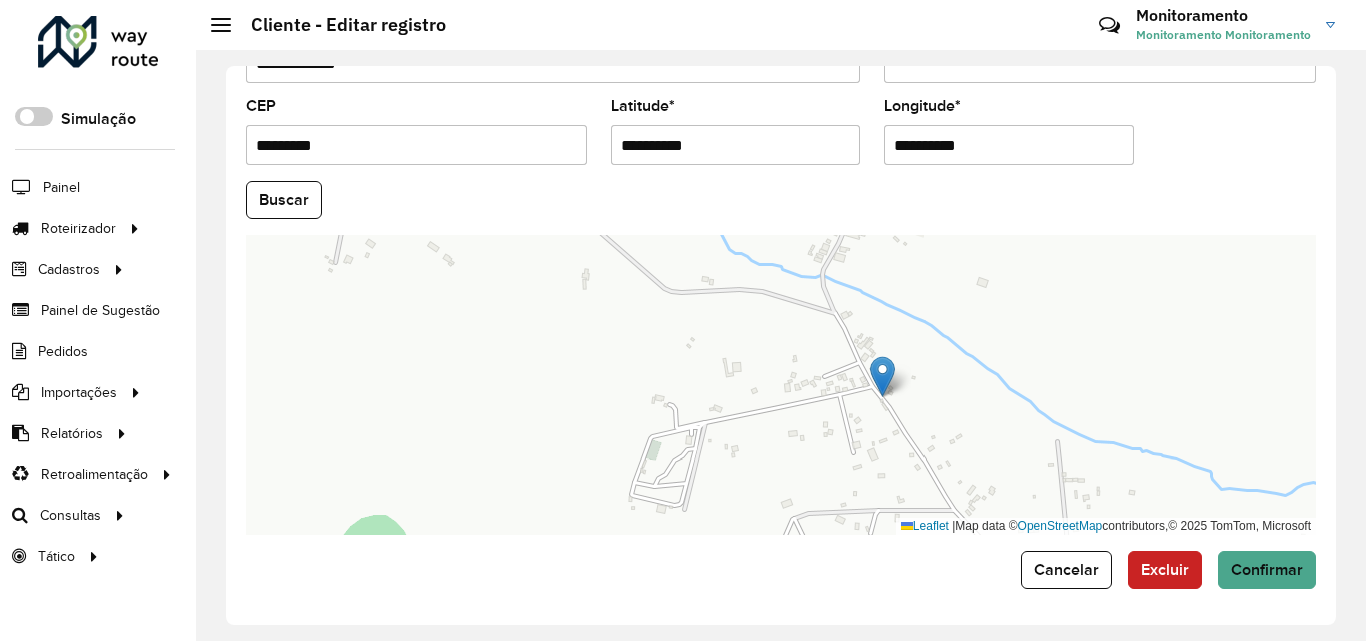 drag, startPoint x: 913, startPoint y: 291, endPoint x: 920, endPoint y: 418, distance: 127.192764 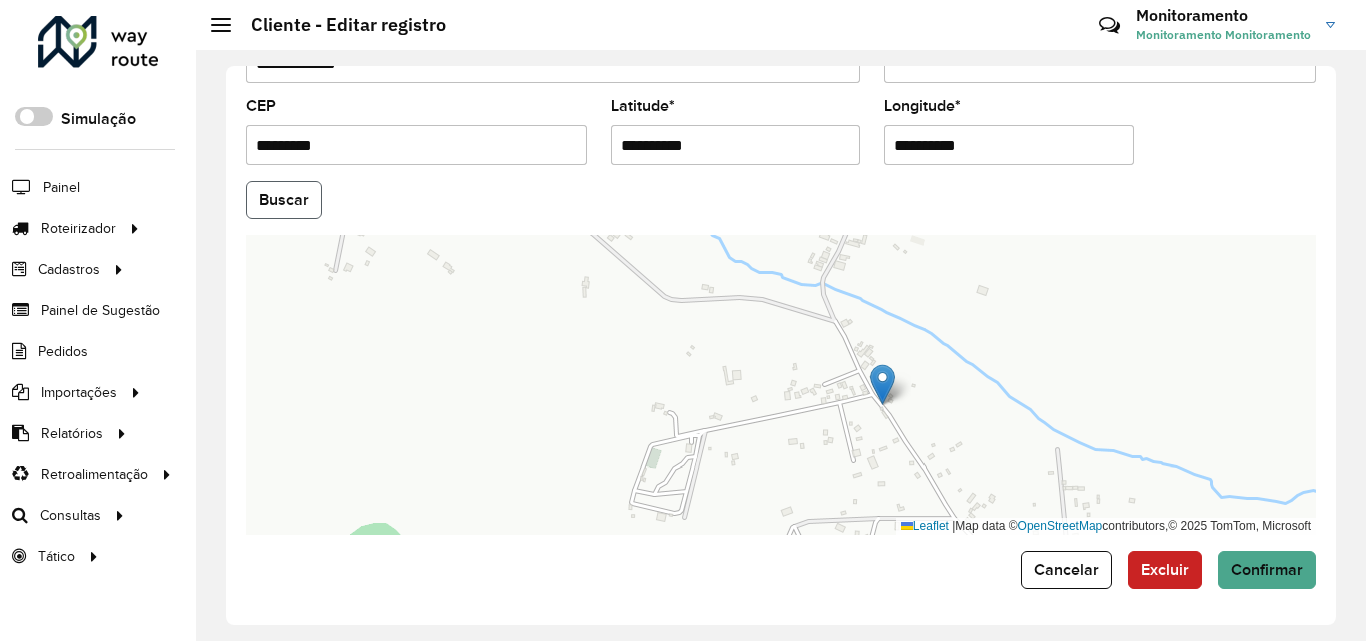 click on "Buscar" 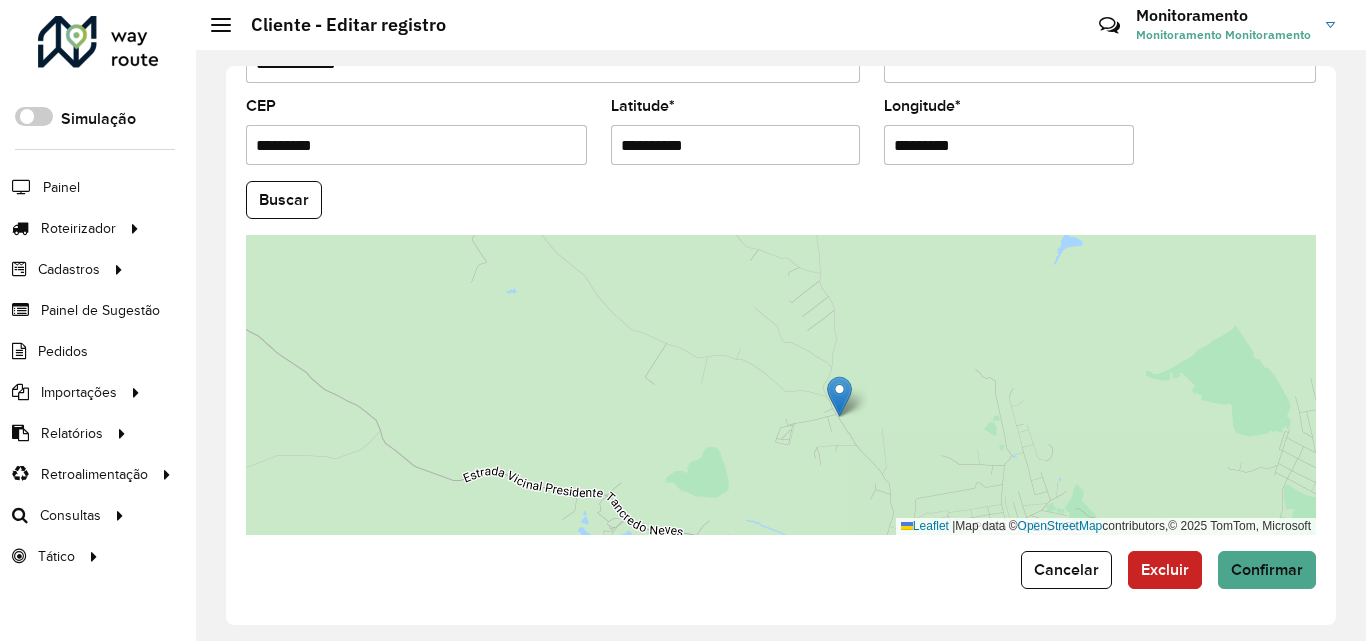 drag, startPoint x: 824, startPoint y: 376, endPoint x: 884, endPoint y: 432, distance: 82.073135 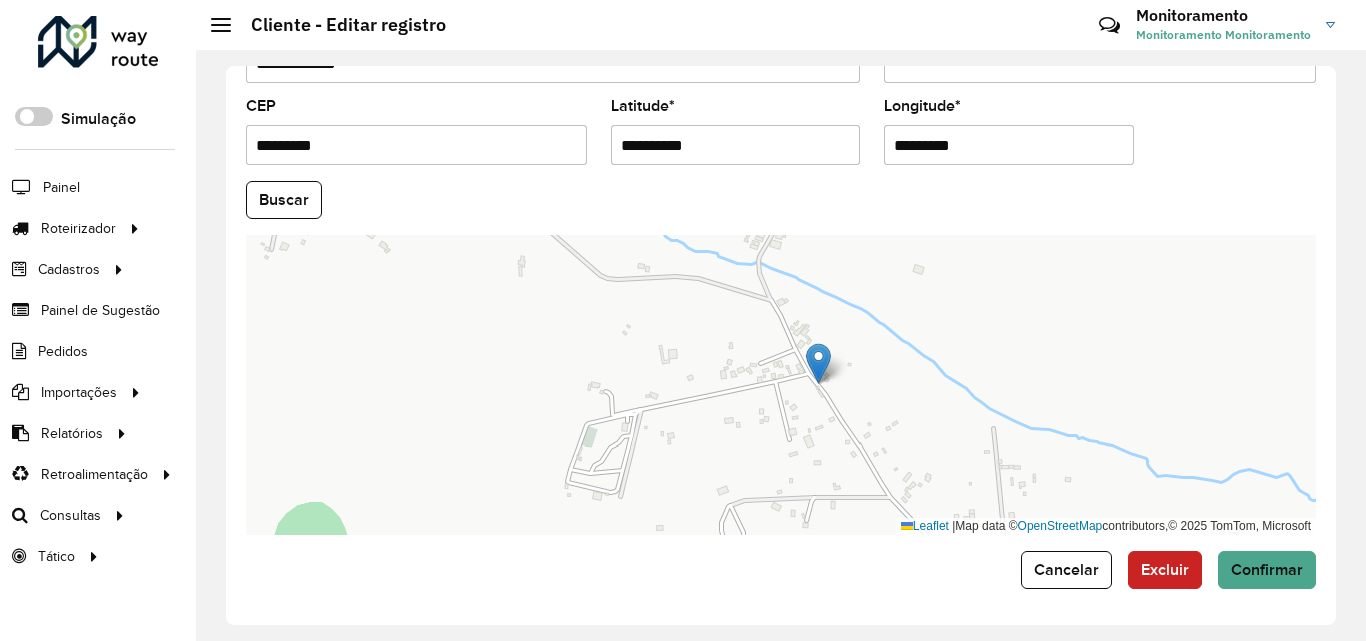 drag, startPoint x: 725, startPoint y: 412, endPoint x: 832, endPoint y: 437, distance: 109.88175 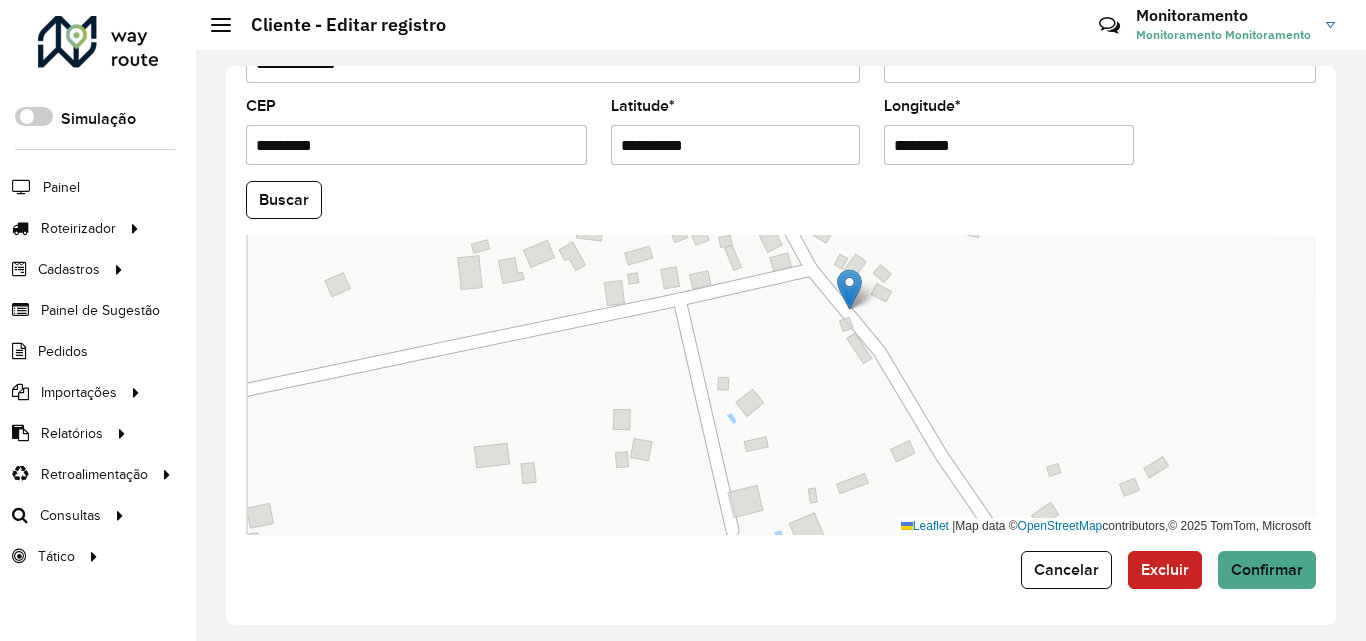 drag, startPoint x: 730, startPoint y: 382, endPoint x: 831, endPoint y: 475, distance: 137.2953 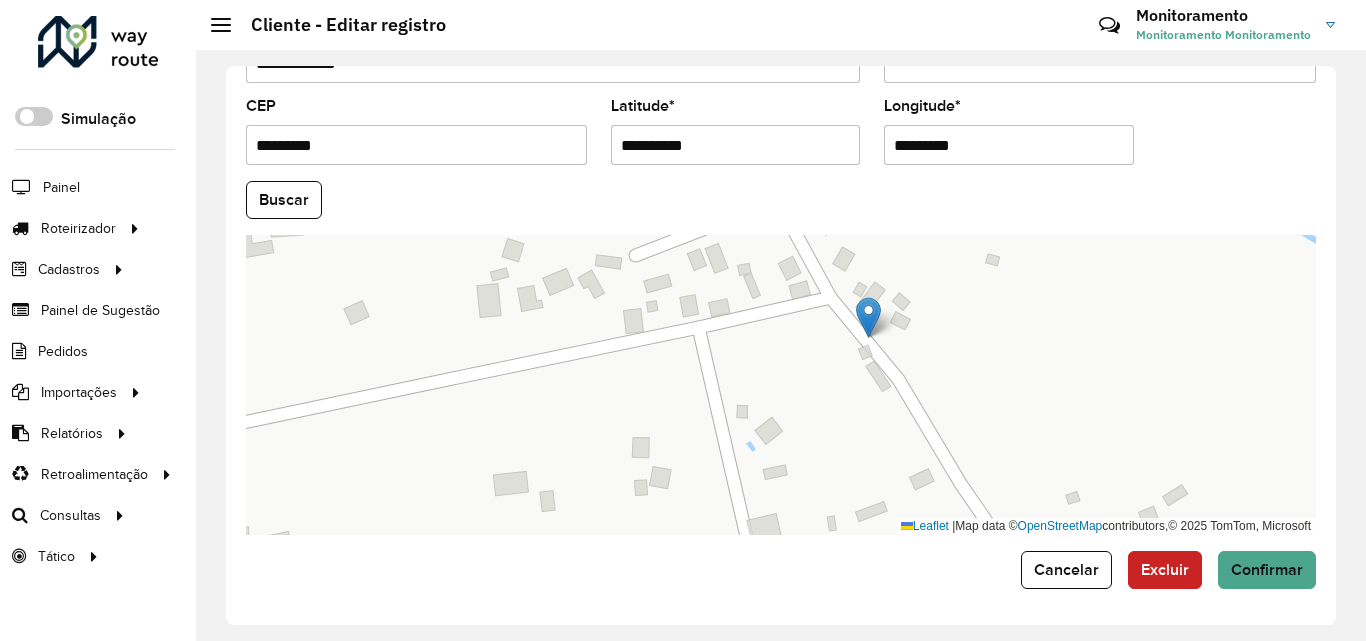 click on "*********" at bounding box center (1009, 145) 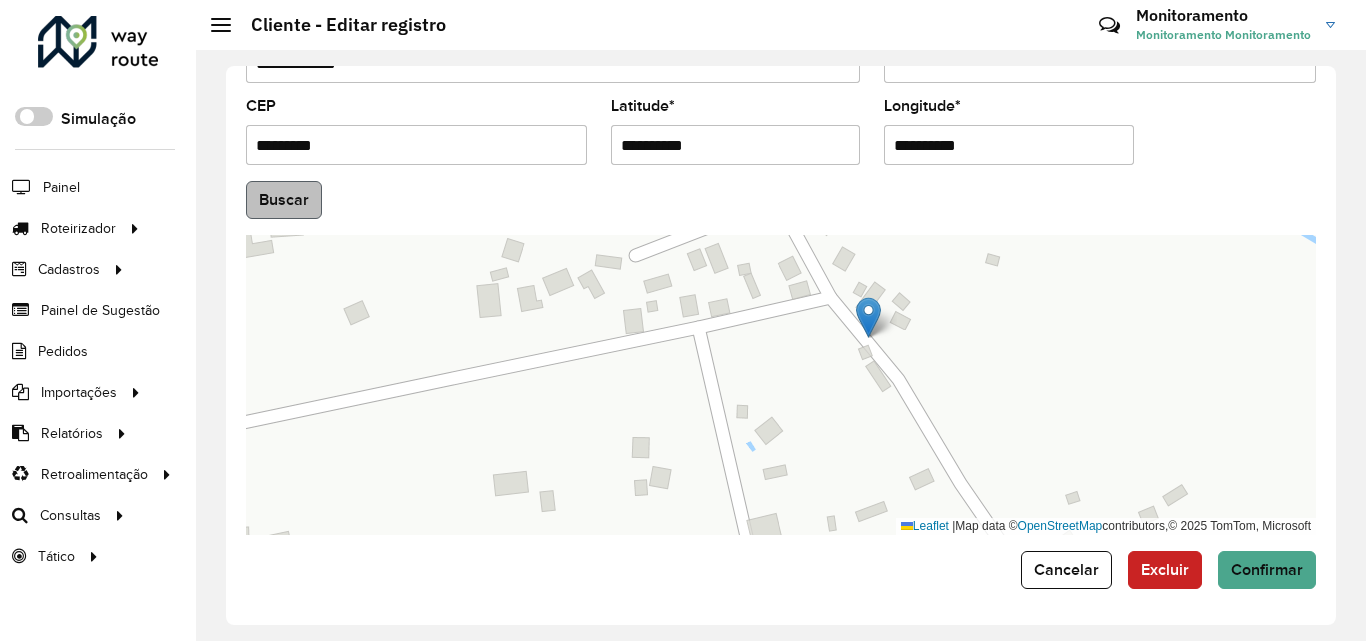 type on "**********" 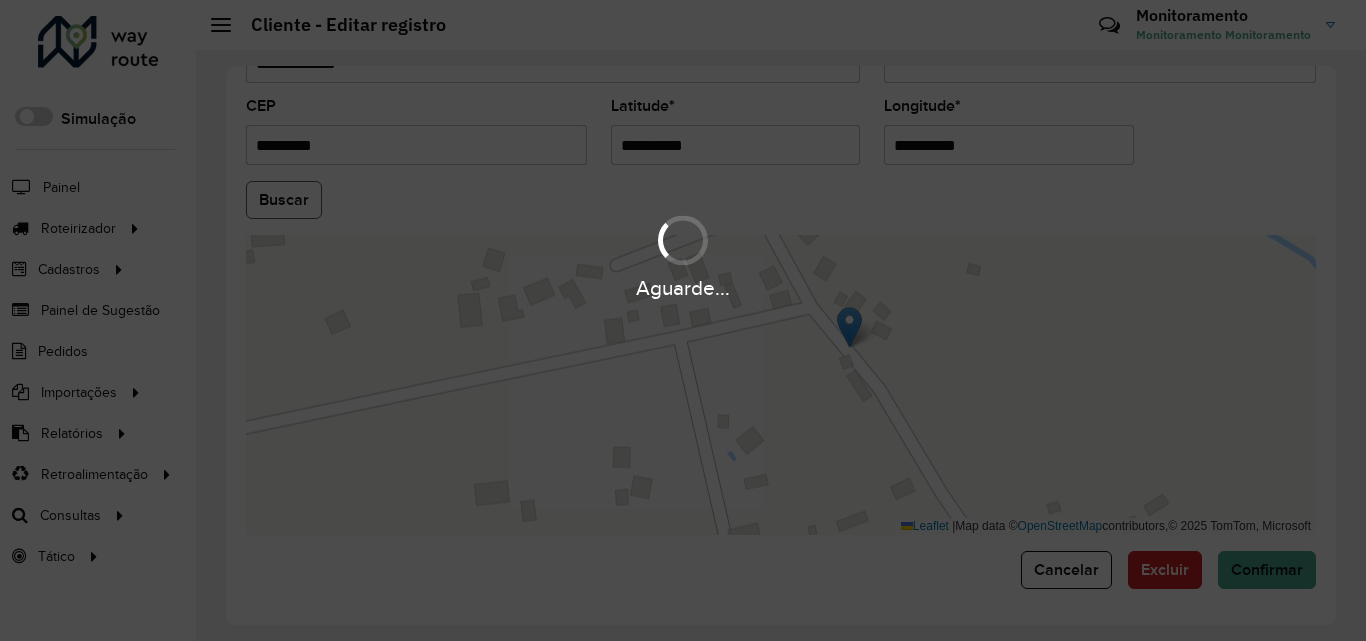 click on "Aguarde...  Pop-up bloqueado!  Seu navegador bloqueou automáticamente a abertura de uma nova janela.   Acesse as configurações e adicione o endereço do sistema a lista de permissão.   Fechar  Roteirizador AmbevTech Simulação Painel Roteirizador Entregas Vendas Cadastros Checkpoint Cliente Condição de pagamento Consulta de setores Depósito Disponibilidade de veículos Fator tipo de produto Grupo Rota Fator Tipo Produto Grupo de Depósito Grupo de rotas exclusiva Grupo de setores Jornada Layout integração Modelo Motorista Multi Depósito Painel de sugestão Parada Pedágio Perfil de Vendedor Ponto de apoio Ponto de apoio FAD Prioridade pedido Produto Restrição de Atendimento Planner Rodízio de placa Rota exclusiva FAD Rótulo Setor Setor Planner Tempo de parada de refeição Tipo de cliente Tipo de jornada Tipo de produto Tipo de veículo Tipo de veículo RN Transportadora Usuário Vendedor Veículo Painel de Sugestão Pedidos Importações Clientes Fator tipo produto Grade de atendimento Setor" at bounding box center [683, 320] 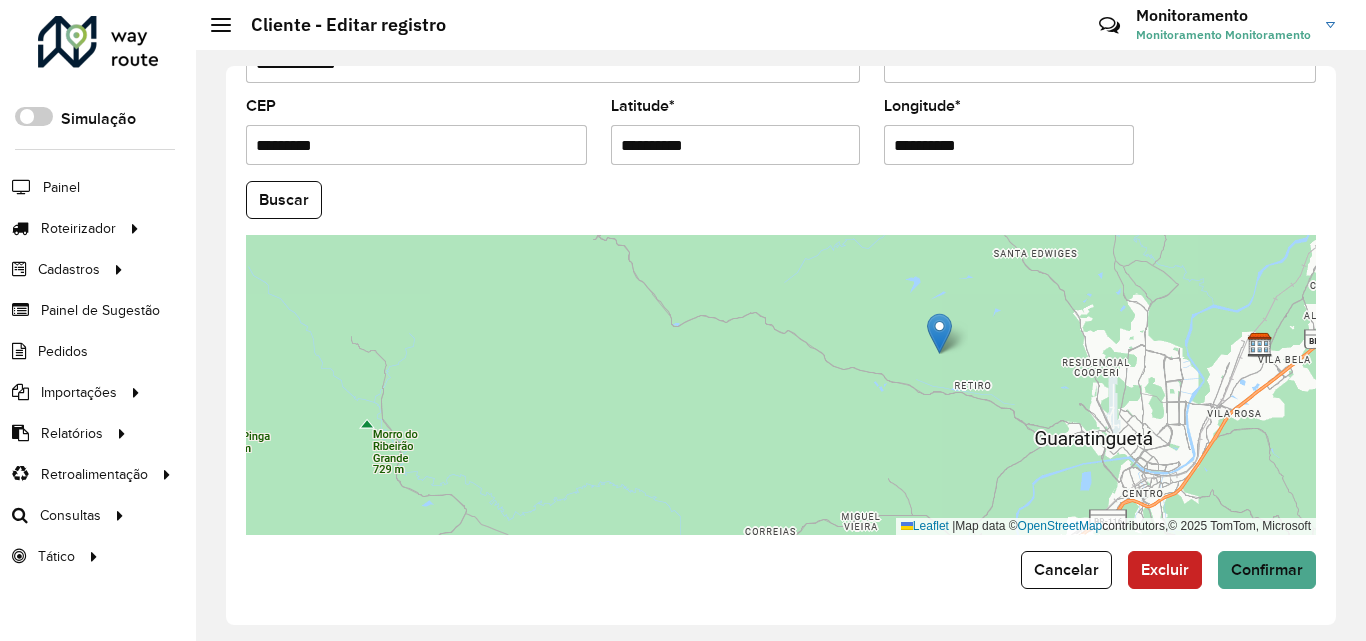 drag, startPoint x: 1002, startPoint y: 287, endPoint x: 994, endPoint y: 313, distance: 27.202942 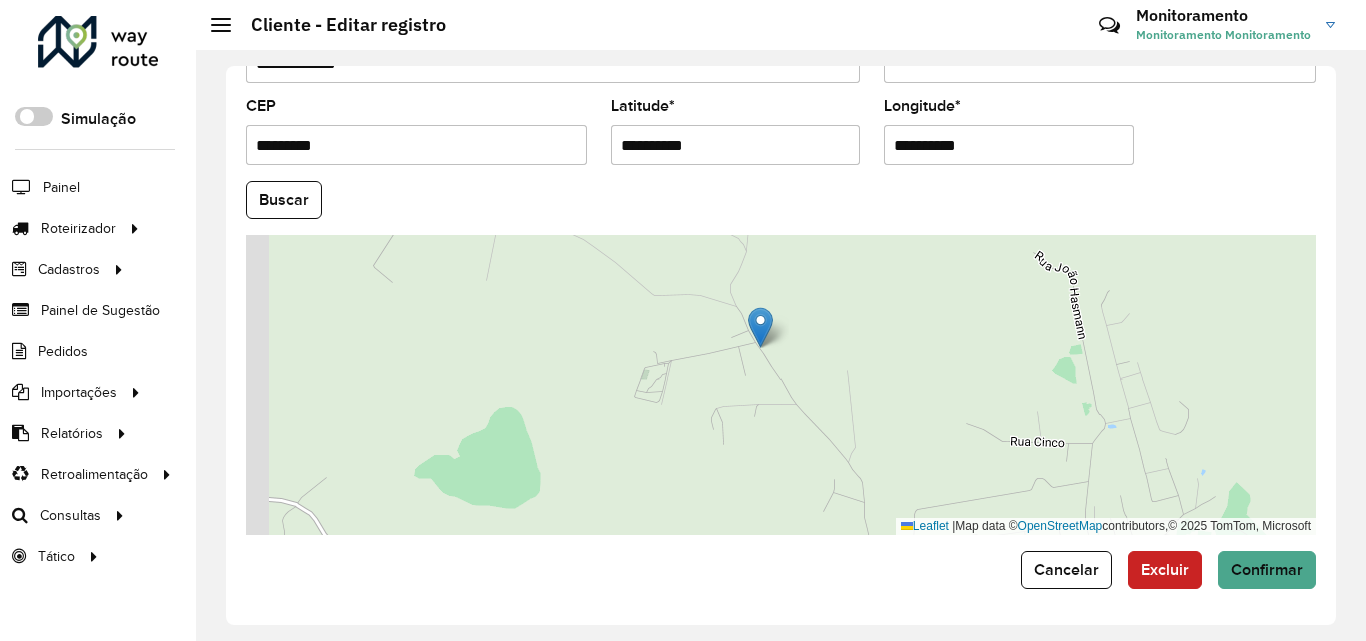 drag, startPoint x: 920, startPoint y: 357, endPoint x: 961, endPoint y: 302, distance: 68.60029 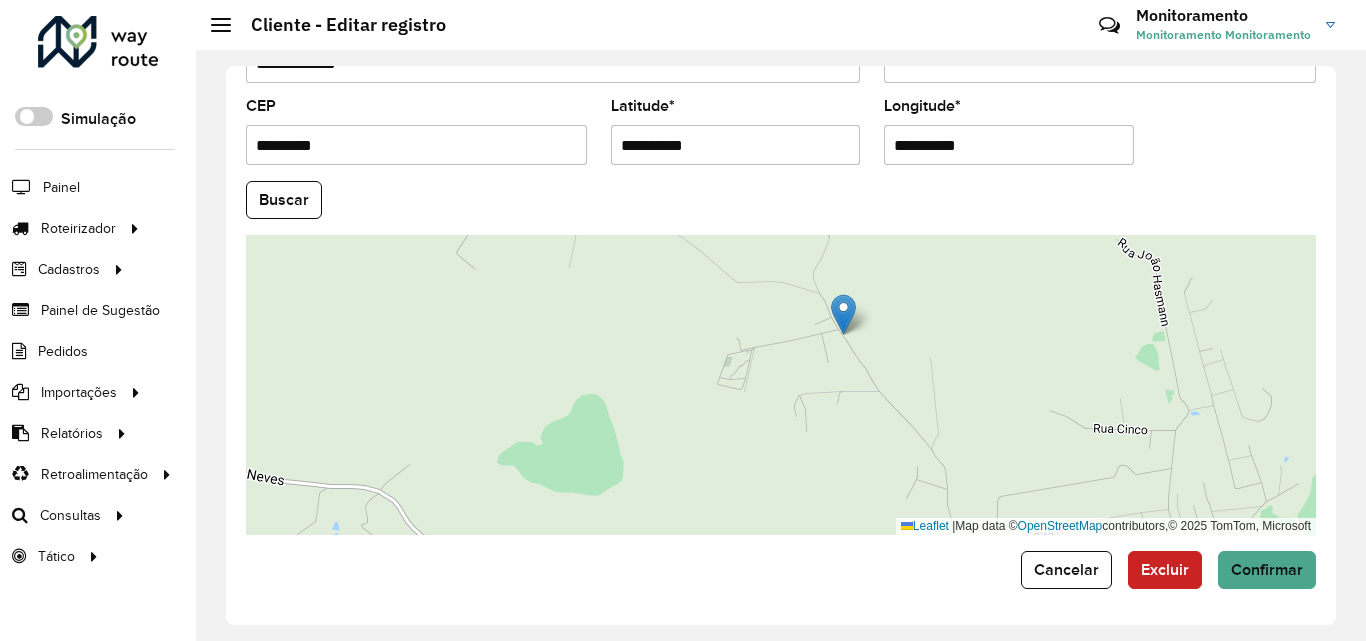 drag, startPoint x: 858, startPoint y: 339, endPoint x: 957, endPoint y: 389, distance: 110.909874 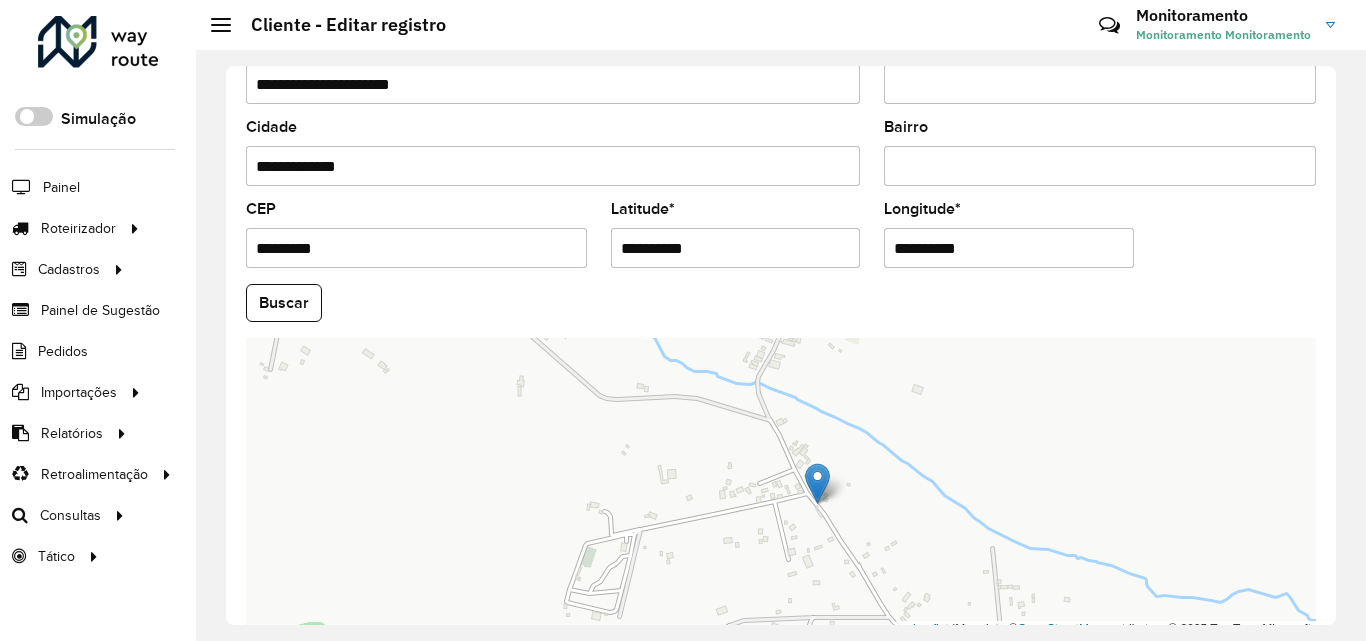 scroll, scrollTop: 647, scrollLeft: 0, axis: vertical 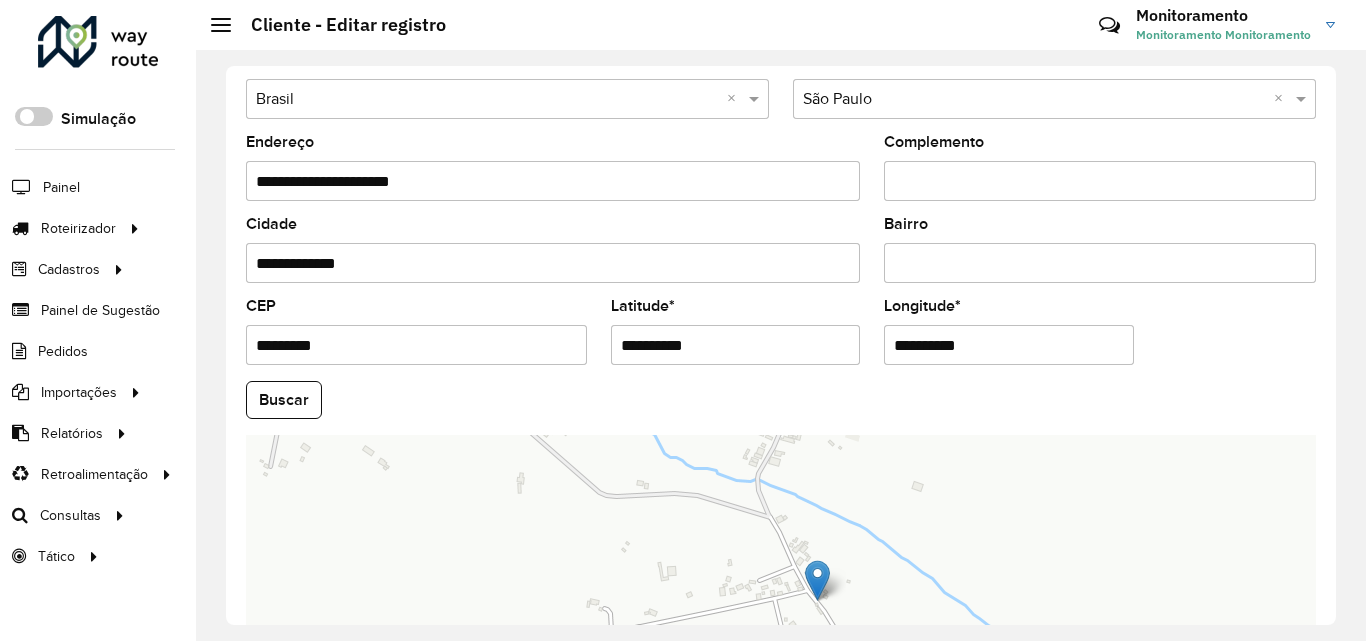click on "Complemento" at bounding box center [1100, 181] 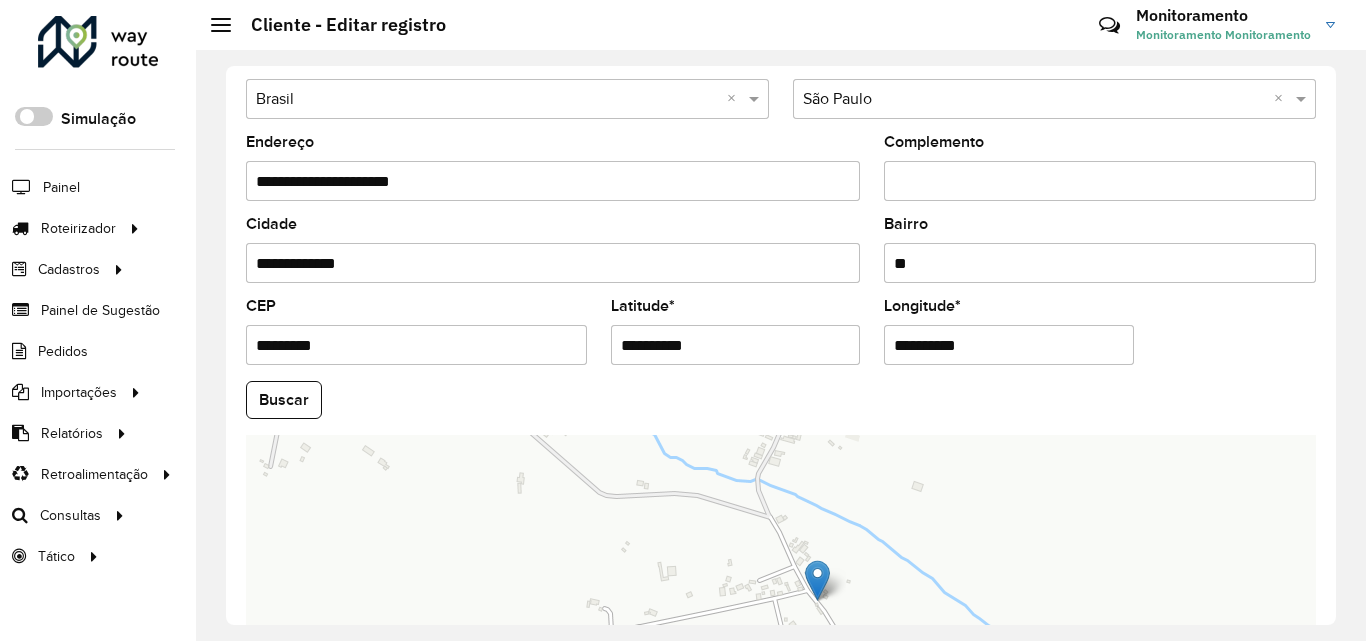 type on "***" 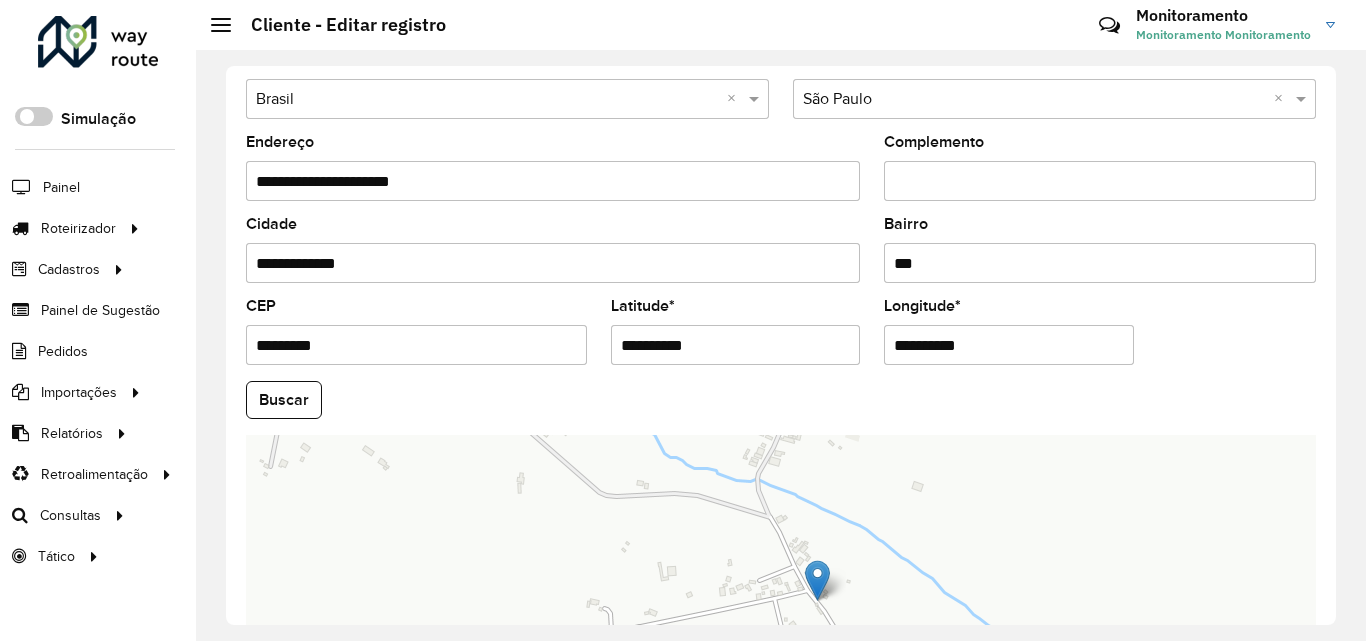 drag, startPoint x: 946, startPoint y: 268, endPoint x: 767, endPoint y: 260, distance: 179.17868 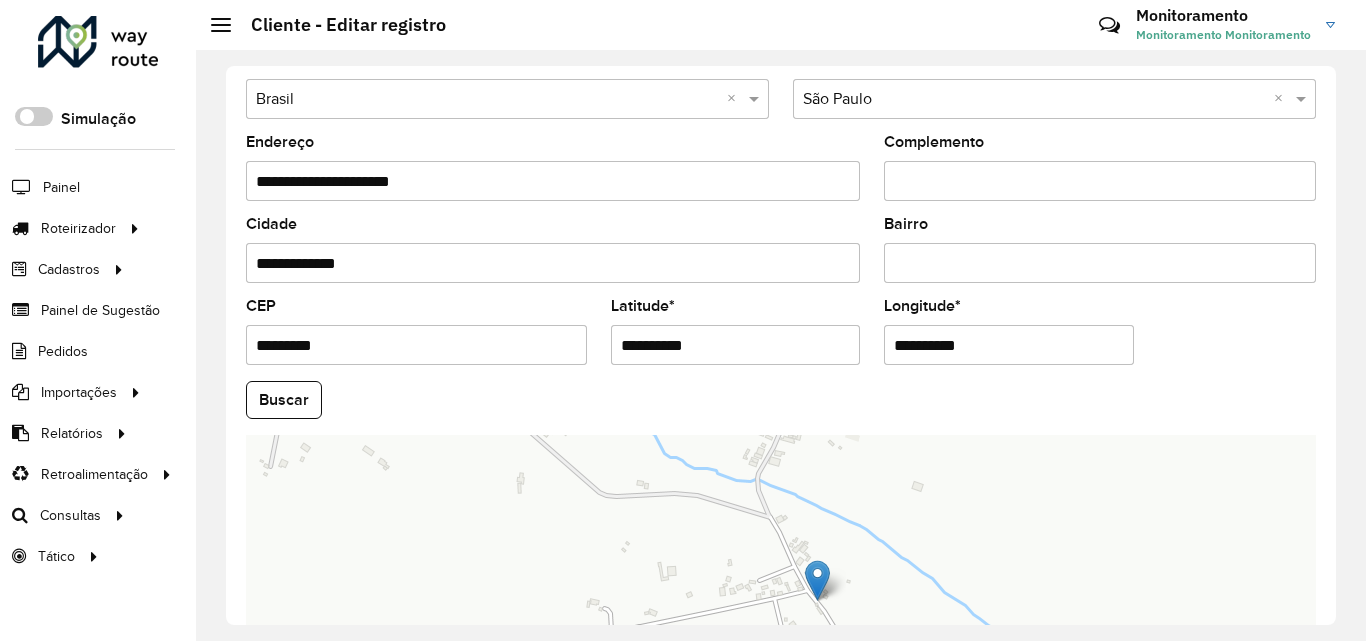 click on "**********" at bounding box center (553, 181) 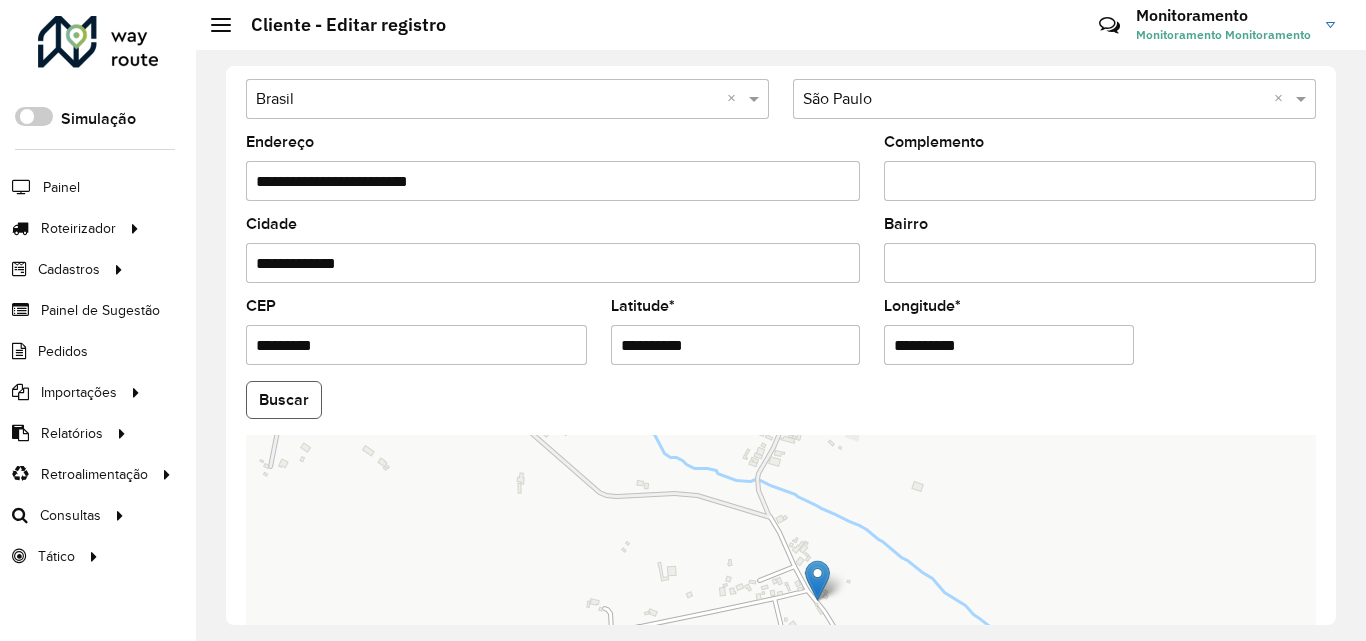 drag, startPoint x: 295, startPoint y: 406, endPoint x: 480, endPoint y: 396, distance: 185.27008 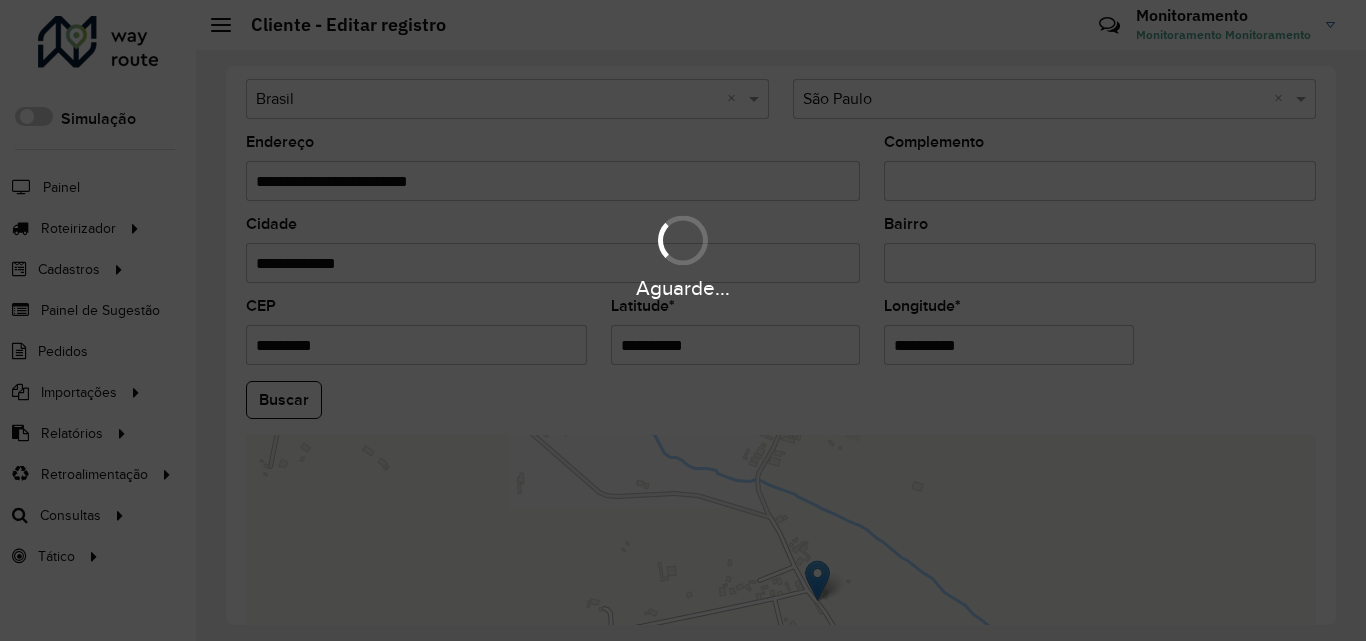 type on "**********" 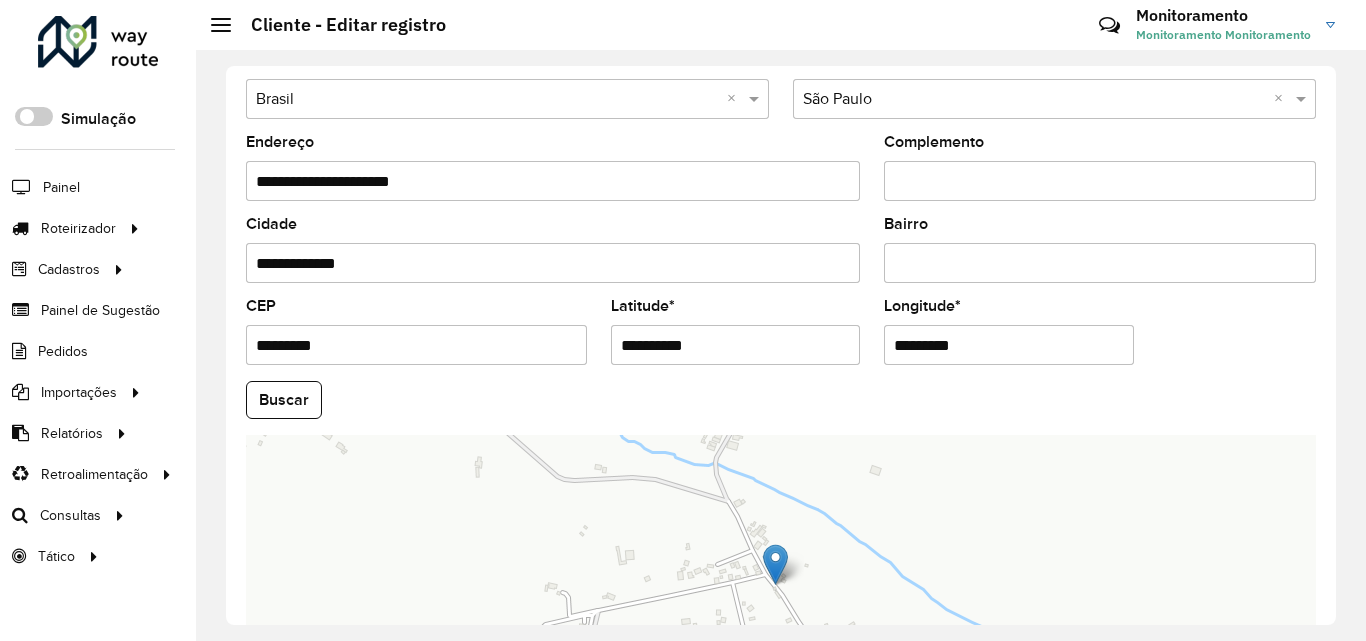 click on "**********" at bounding box center (553, 181) 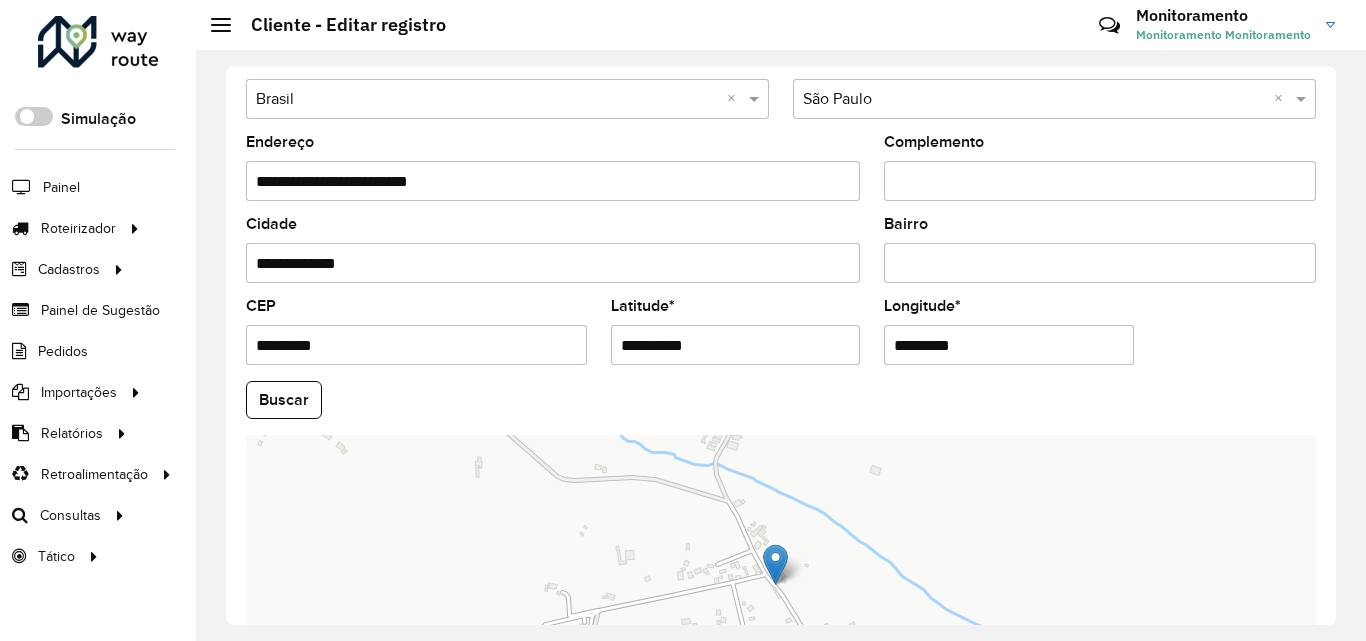 type on "**********" 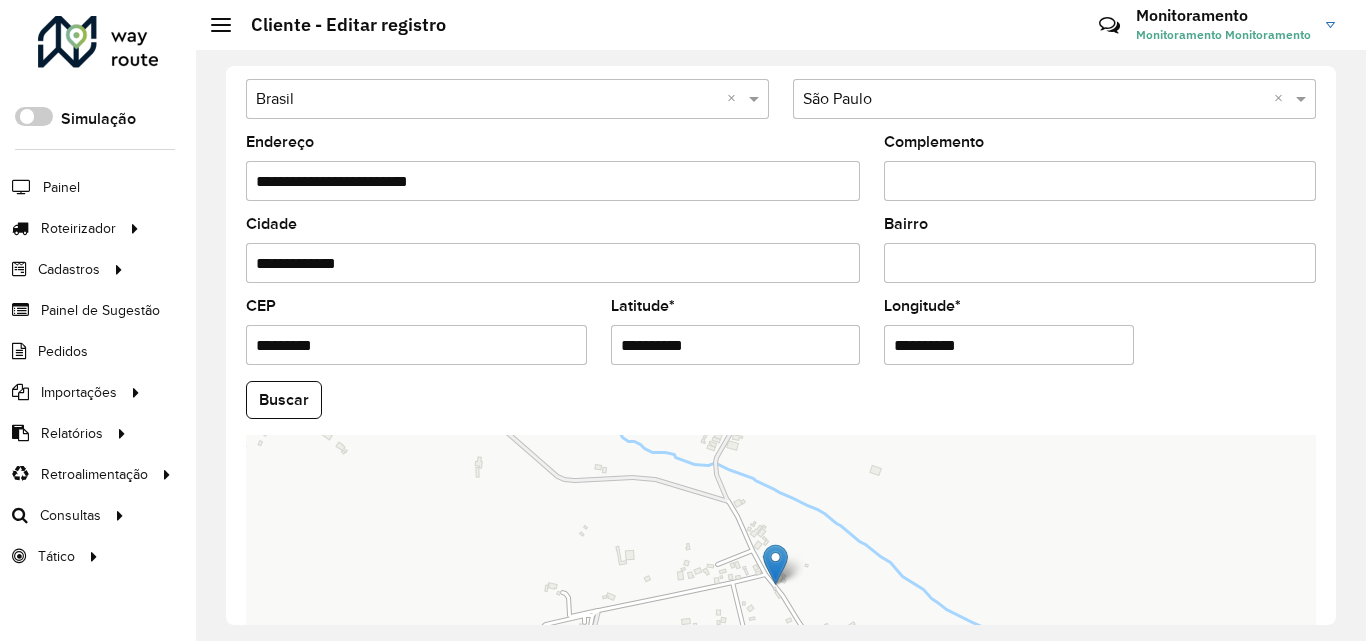 type on "**********" 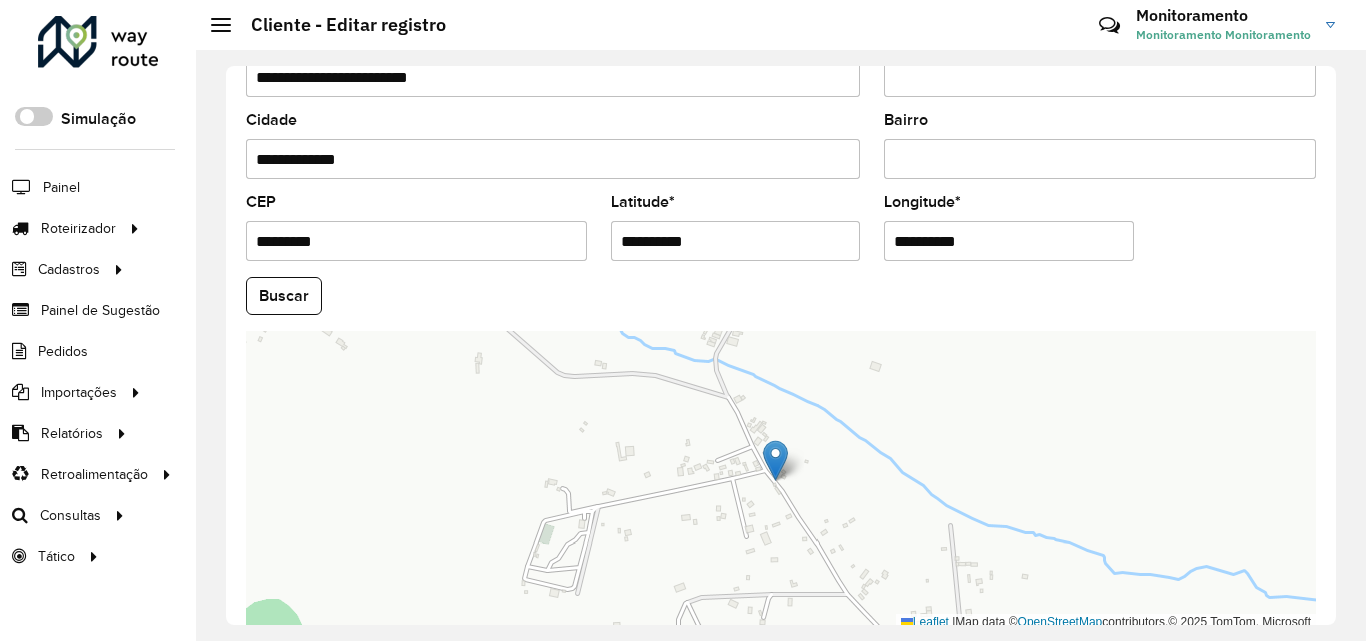 scroll, scrollTop: 847, scrollLeft: 0, axis: vertical 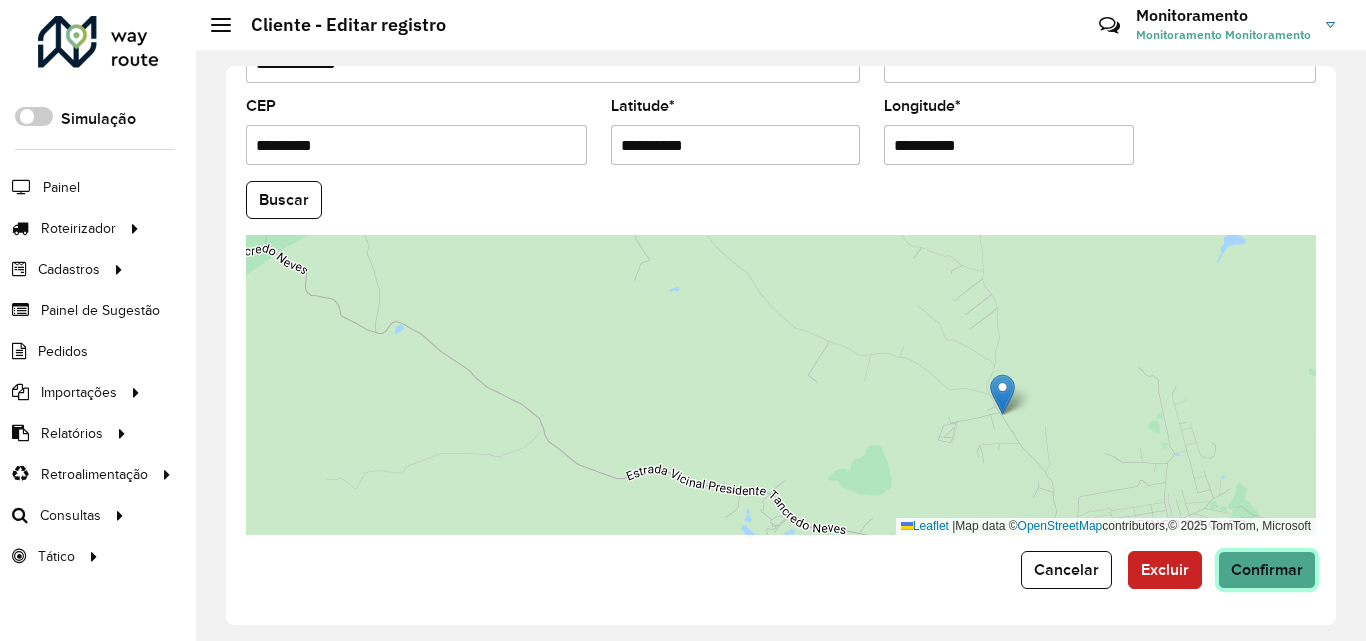 click on "Confirmar" 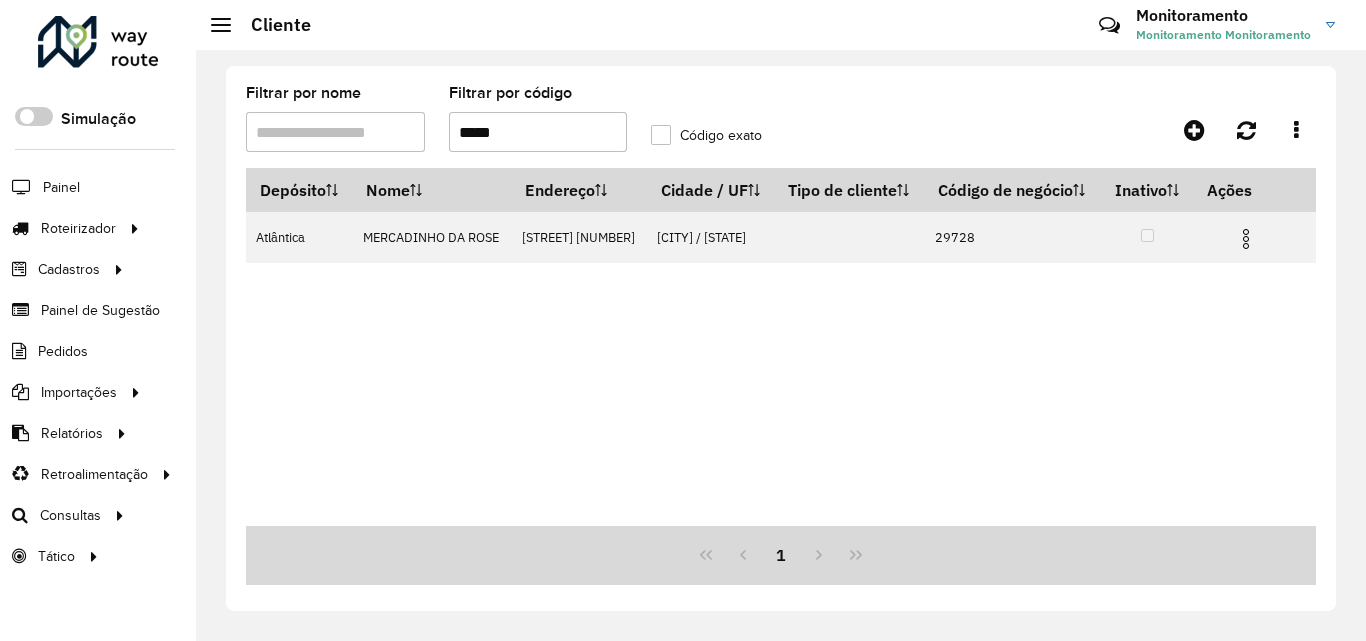 drag, startPoint x: 445, startPoint y: 123, endPoint x: 350, endPoint y: 121, distance: 95.02105 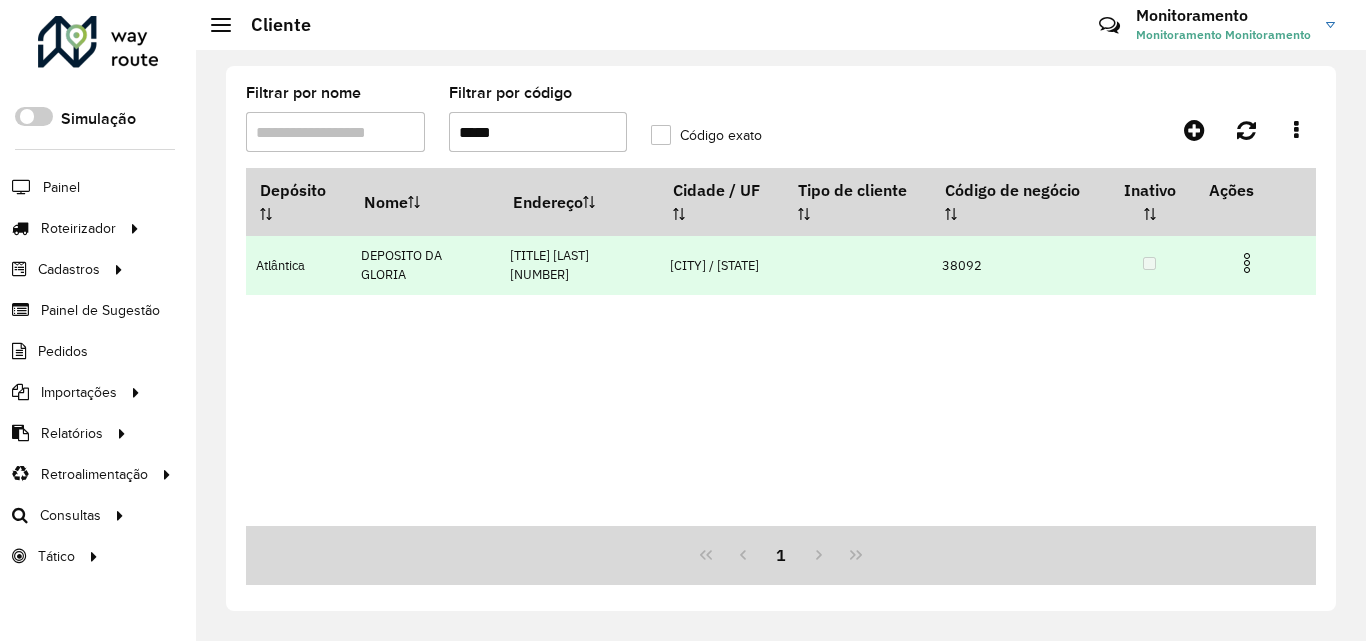 type on "*****" 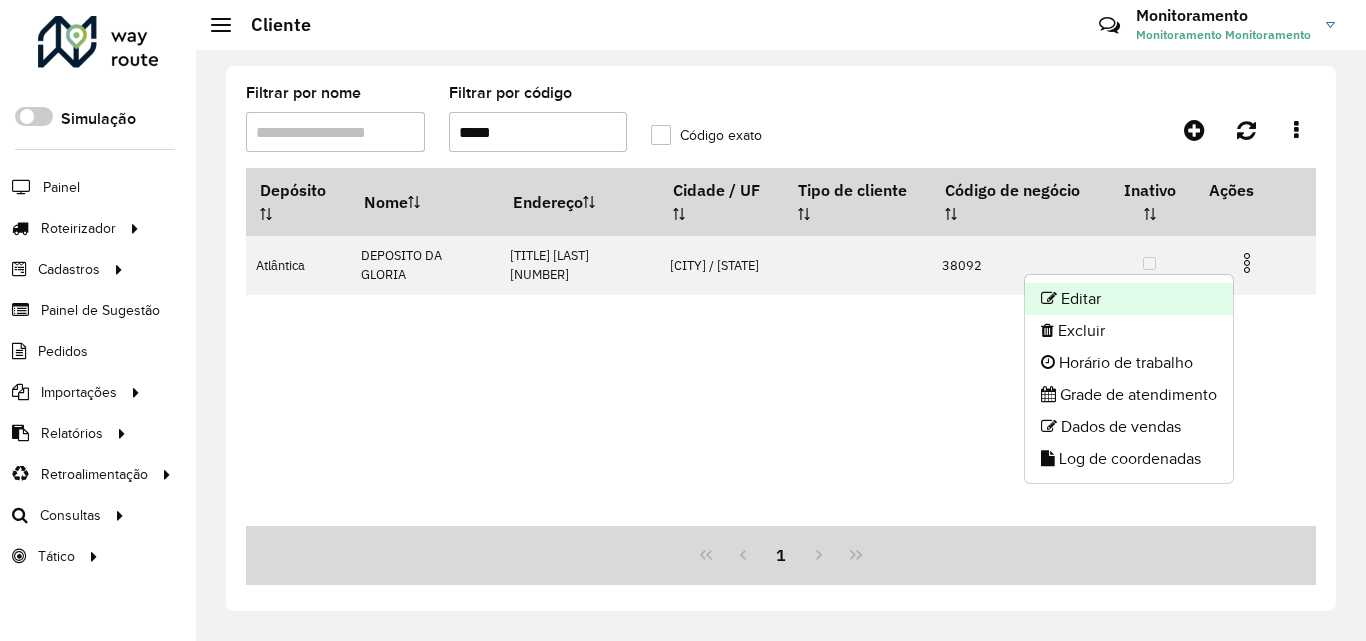 click on "Editar" 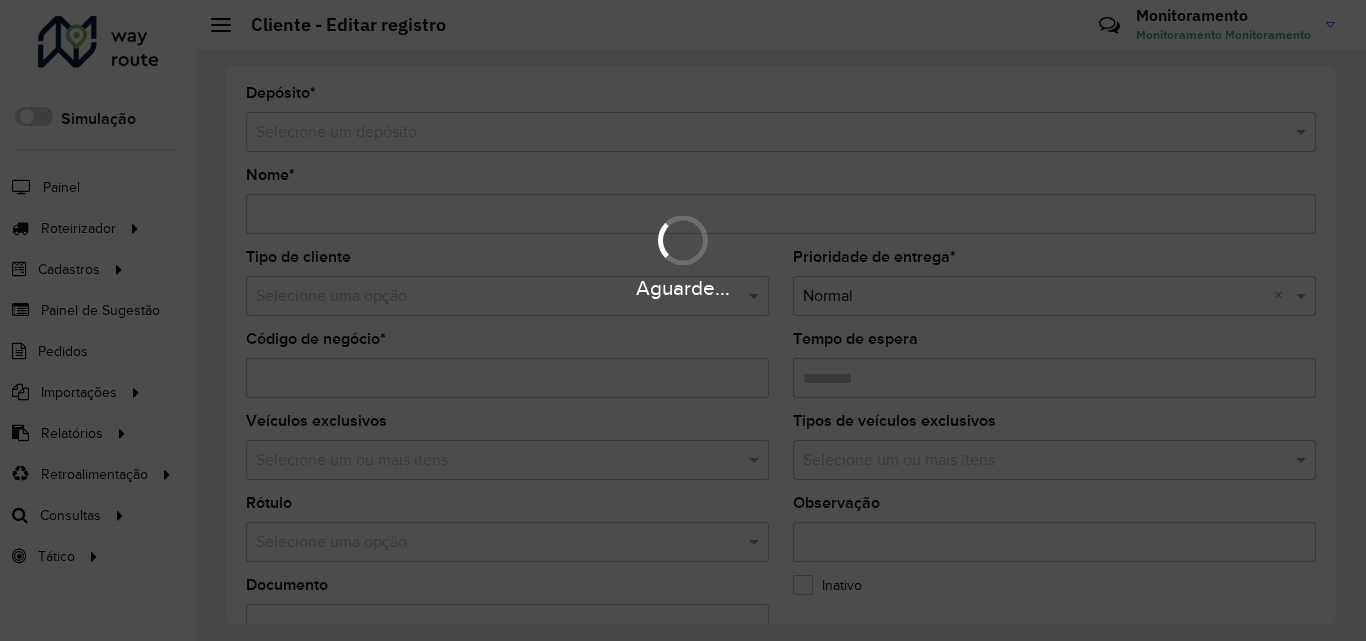 type on "**********" 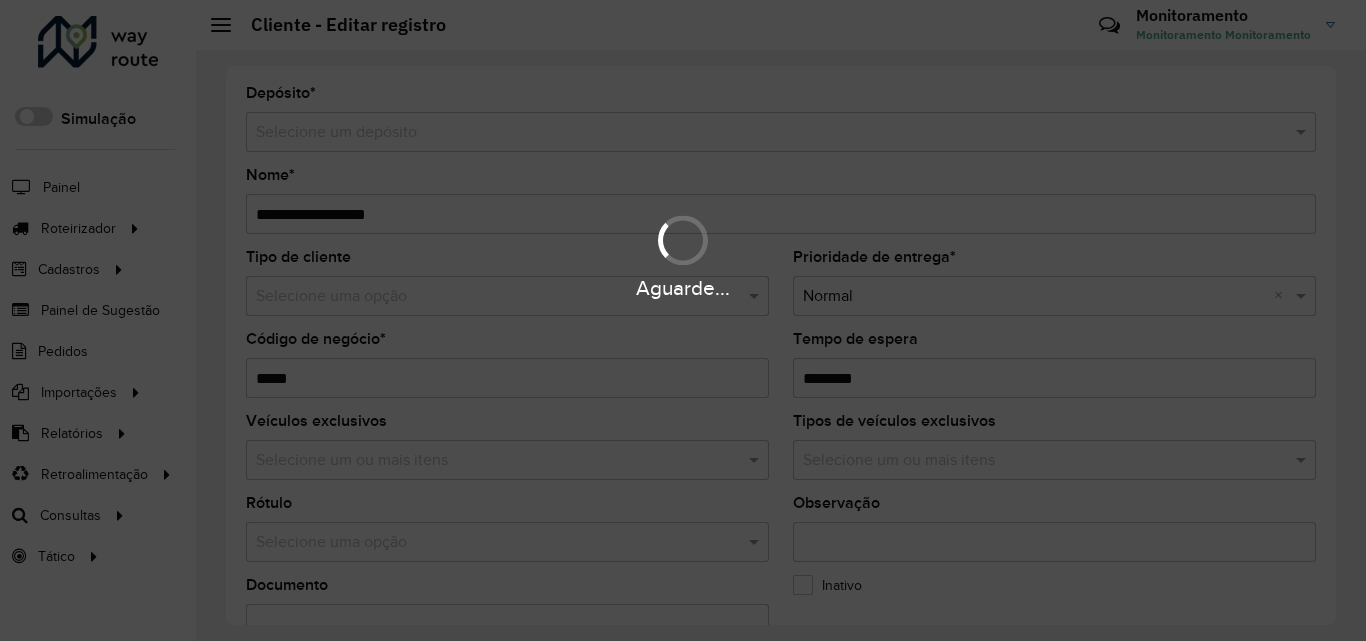 type on "**********" 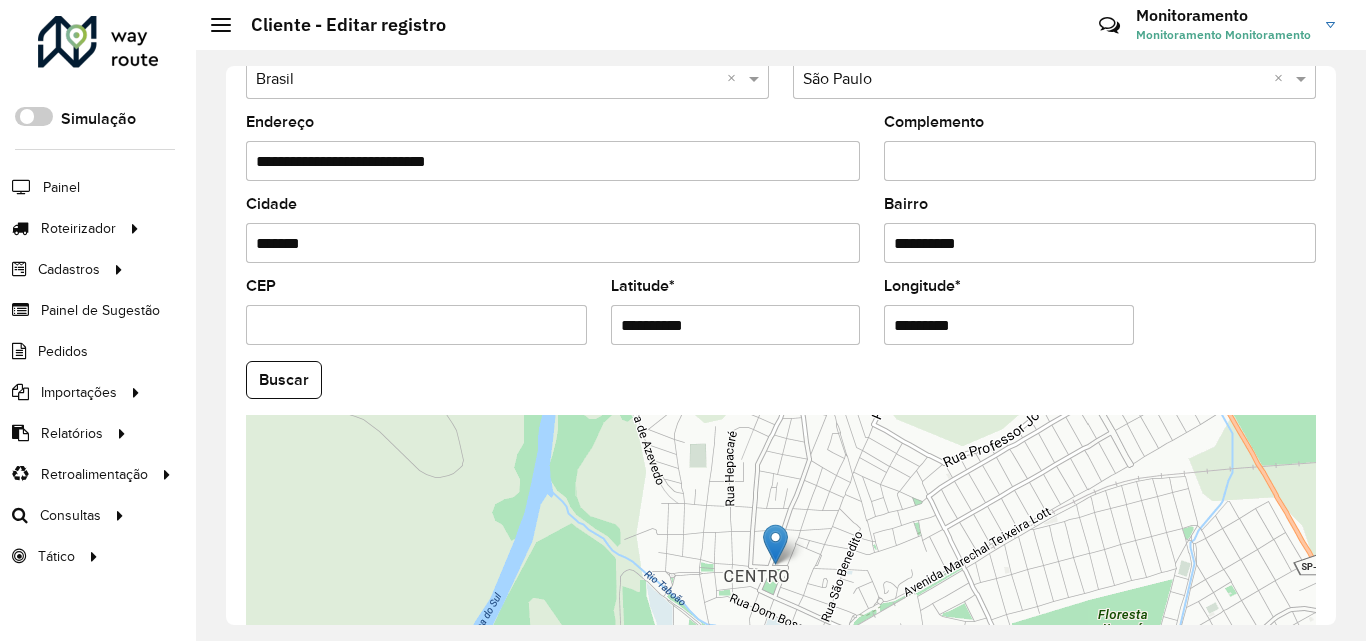 scroll, scrollTop: 700, scrollLeft: 0, axis: vertical 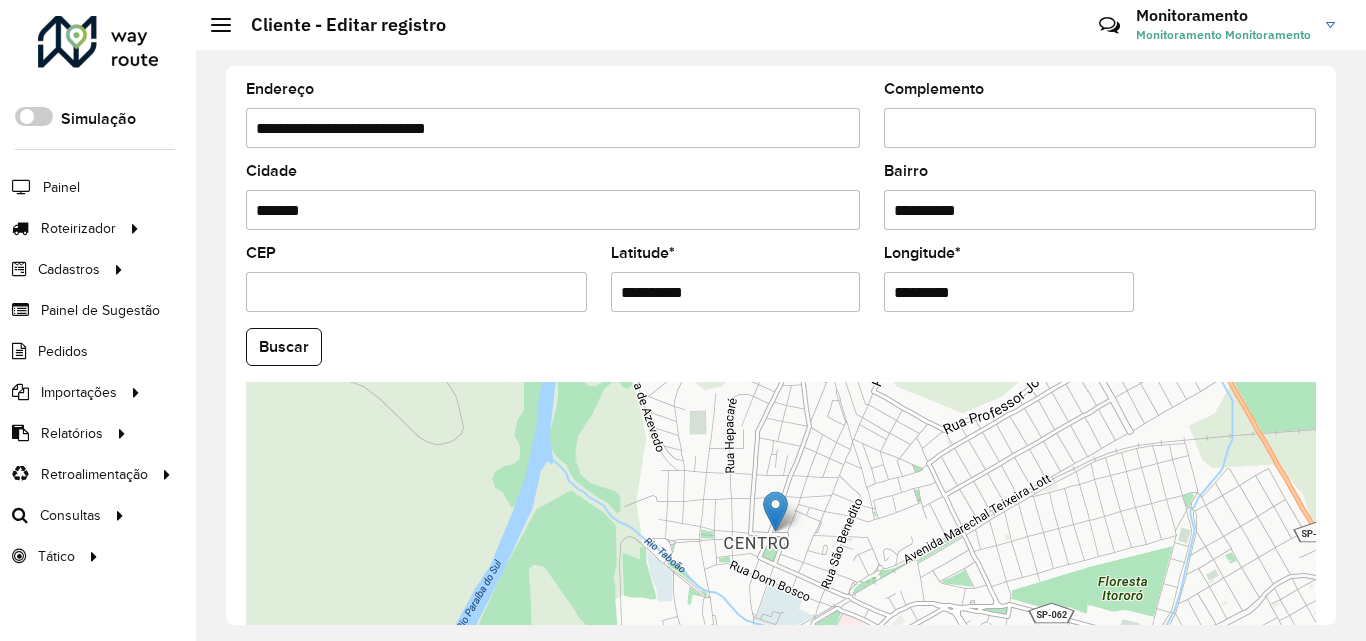 click on "**********" 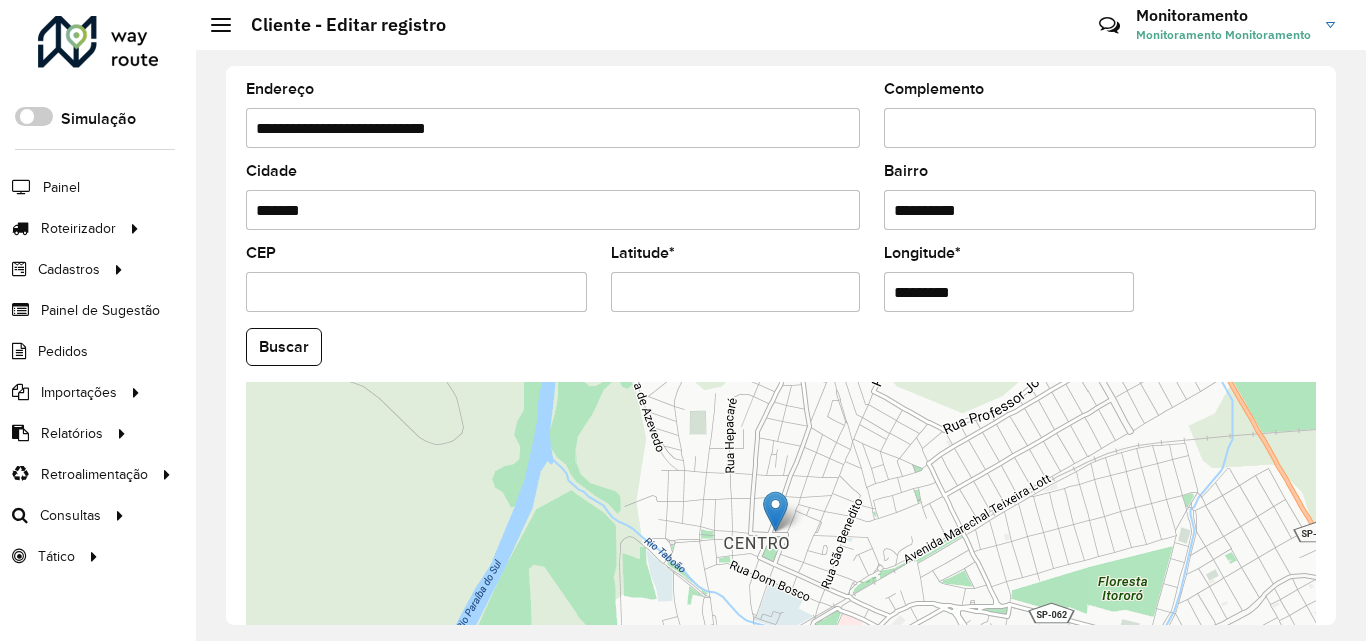 type 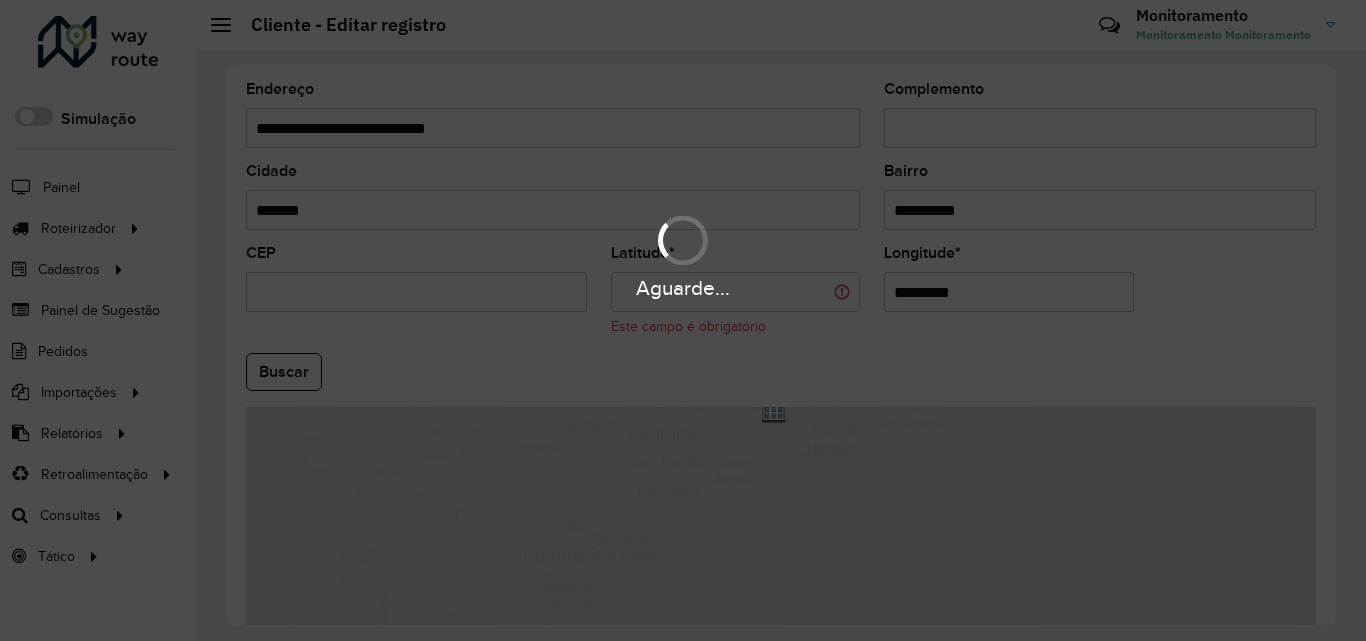 click on "Aguarde...  Pop-up bloqueado!  Seu navegador bloqueou automáticamente a abertura de uma nova janela.   Acesse as configurações e adicione o endereço do sistema a lista de permissão.   Fechar  Roteirizador AmbevTech Simulação Painel Roteirizador Entregas Vendas Cadastros Checkpoint Cliente Condição de pagamento Consulta de setores Depósito Disponibilidade de veículos Fator tipo de produto Grupo Rota Fator Tipo Produto Grupo de Depósito Grupo de rotas exclusiva Grupo de setores Jornada Layout integração Modelo Motorista Multi Depósito Painel de sugestão Parada Pedágio Perfil de Vendedor Ponto de apoio Ponto de apoio FAD Prioridade pedido Produto Restrição de Atendimento Planner Rodízio de placa Rota exclusiva FAD Rótulo Setor Setor Planner Tempo de parada de refeição Tipo de cliente Tipo de jornada Tipo de produto Tipo de veículo Tipo de veículo RN Transportadora Usuário Vendedor Veículo Painel de Sugestão Pedidos Importações Clientes Fator tipo produto Grade de atendimento Setor" at bounding box center [683, 320] 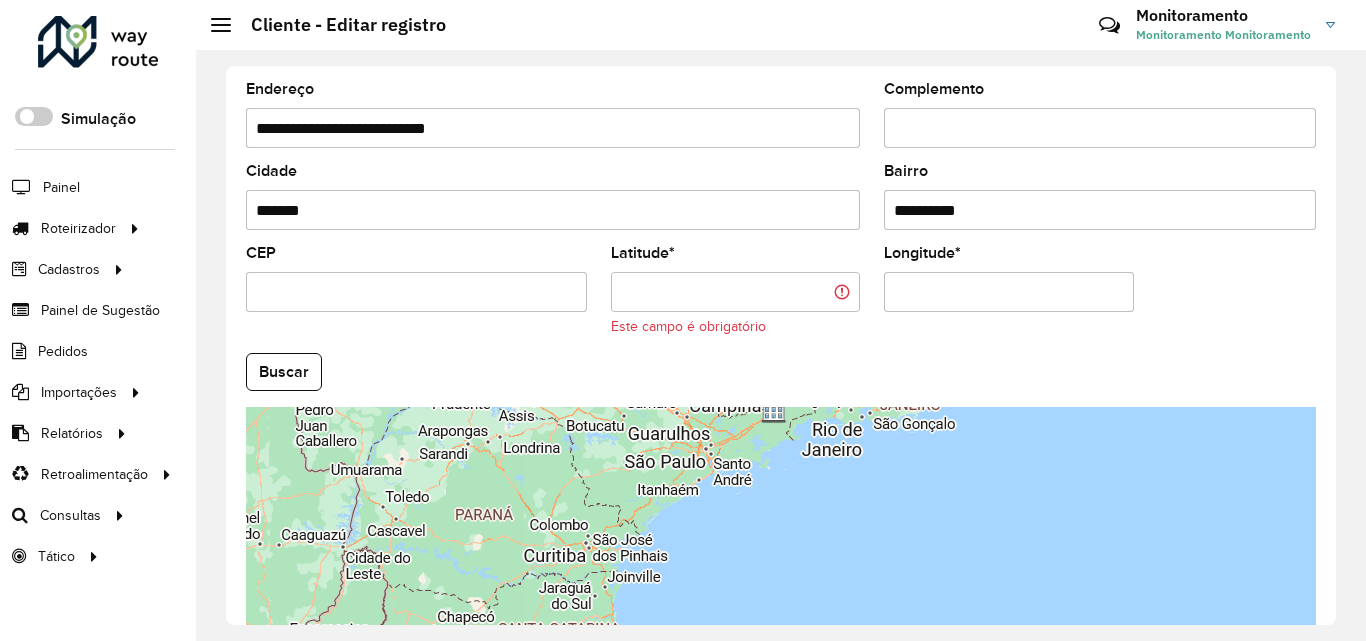 type 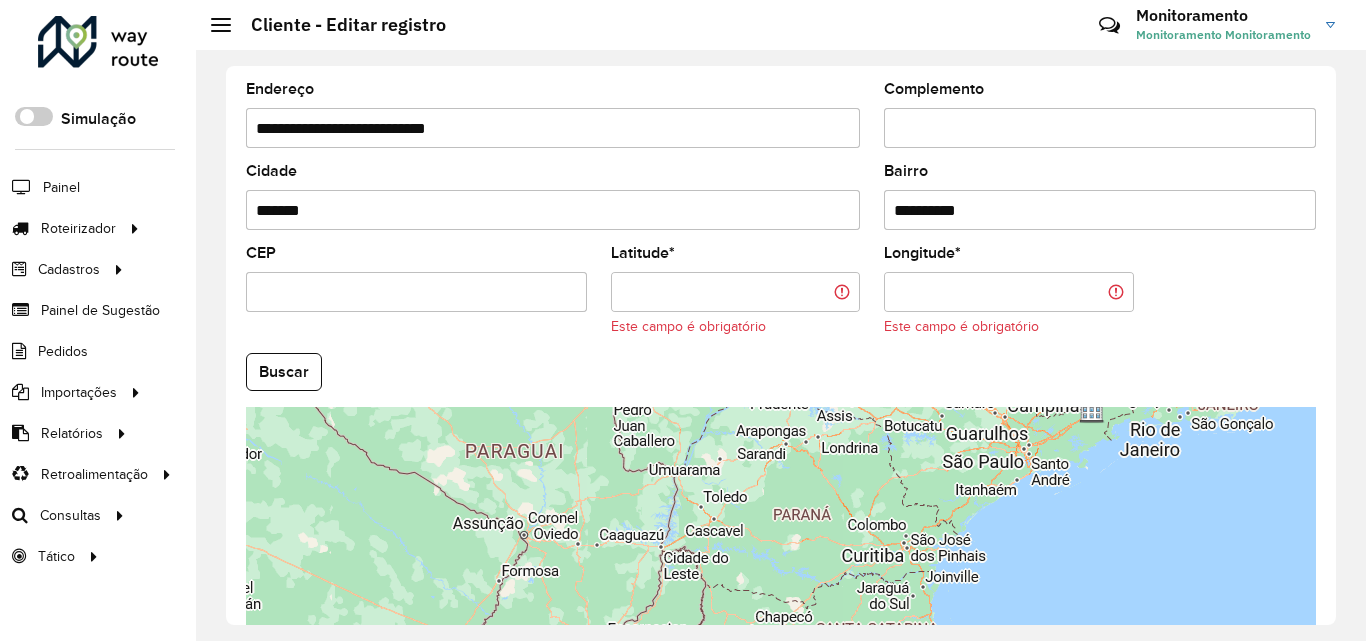 click on "Latitude  *" at bounding box center [736, 292] 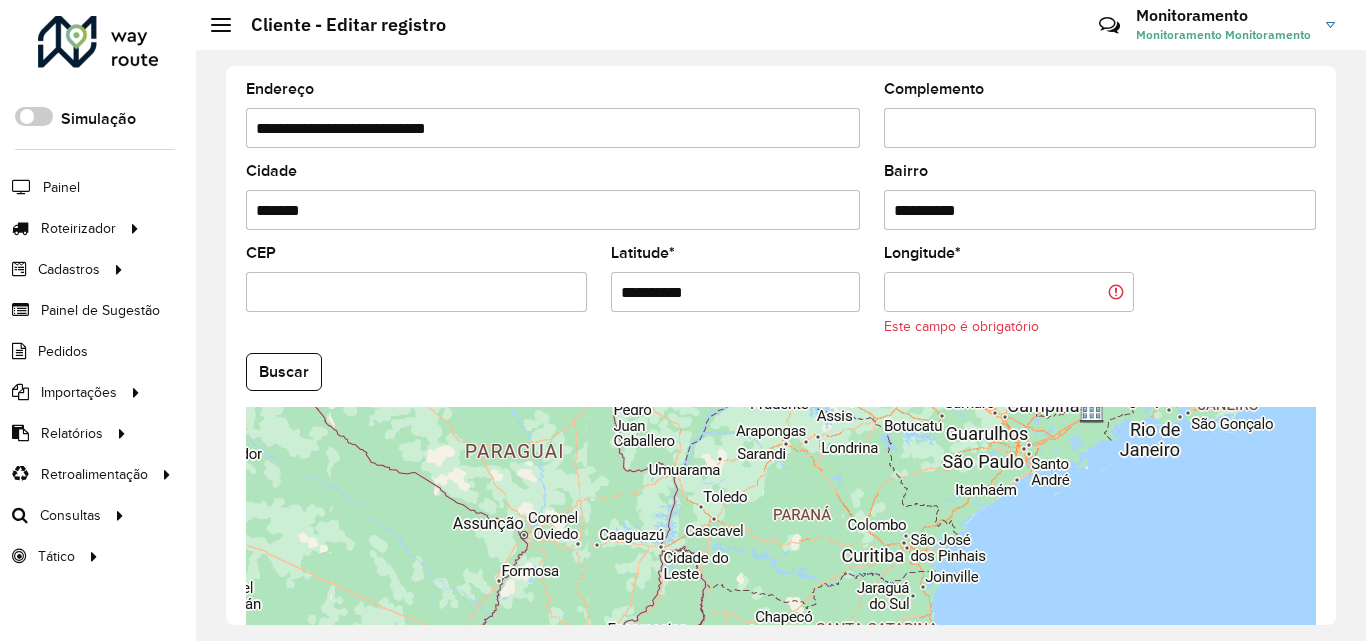 type on "**********" 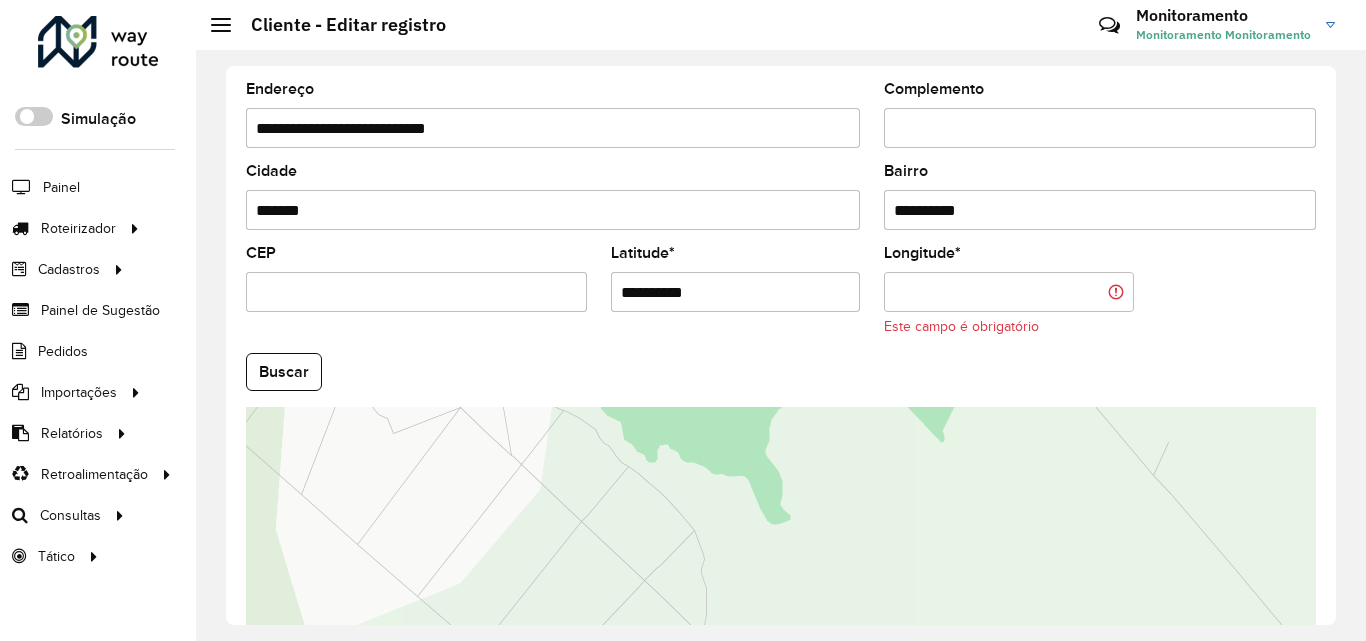 click on "Longitude  *" at bounding box center [1009, 292] 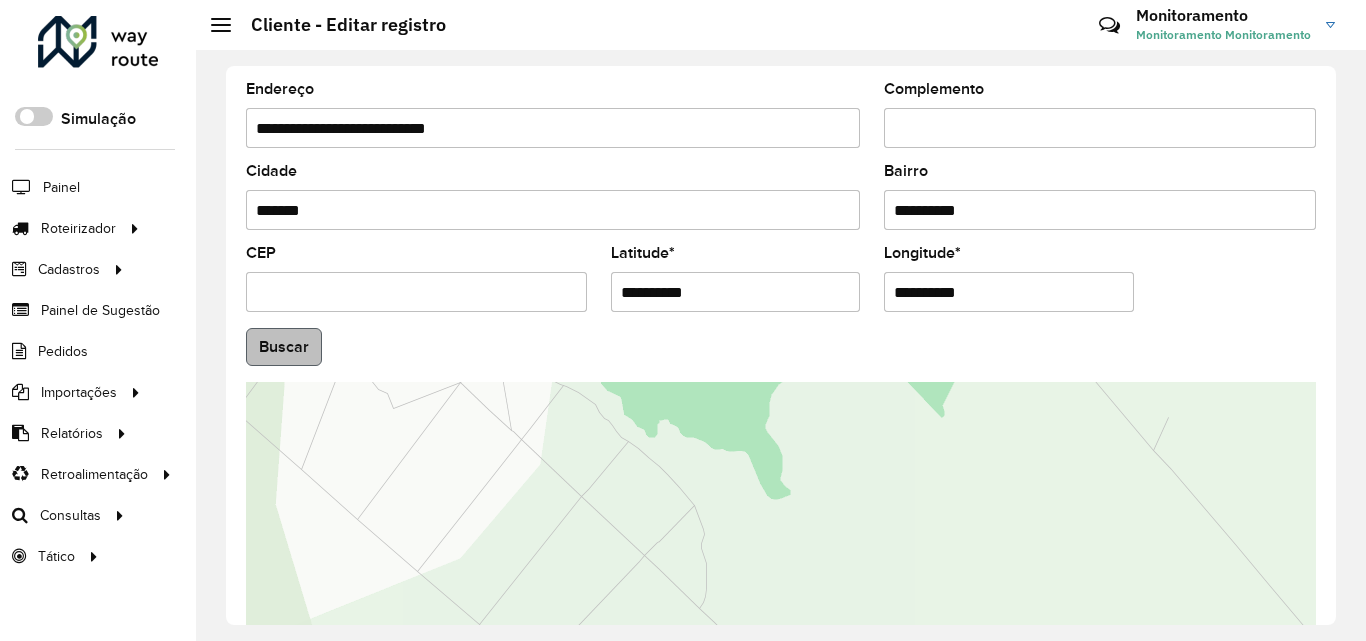 type on "**********" 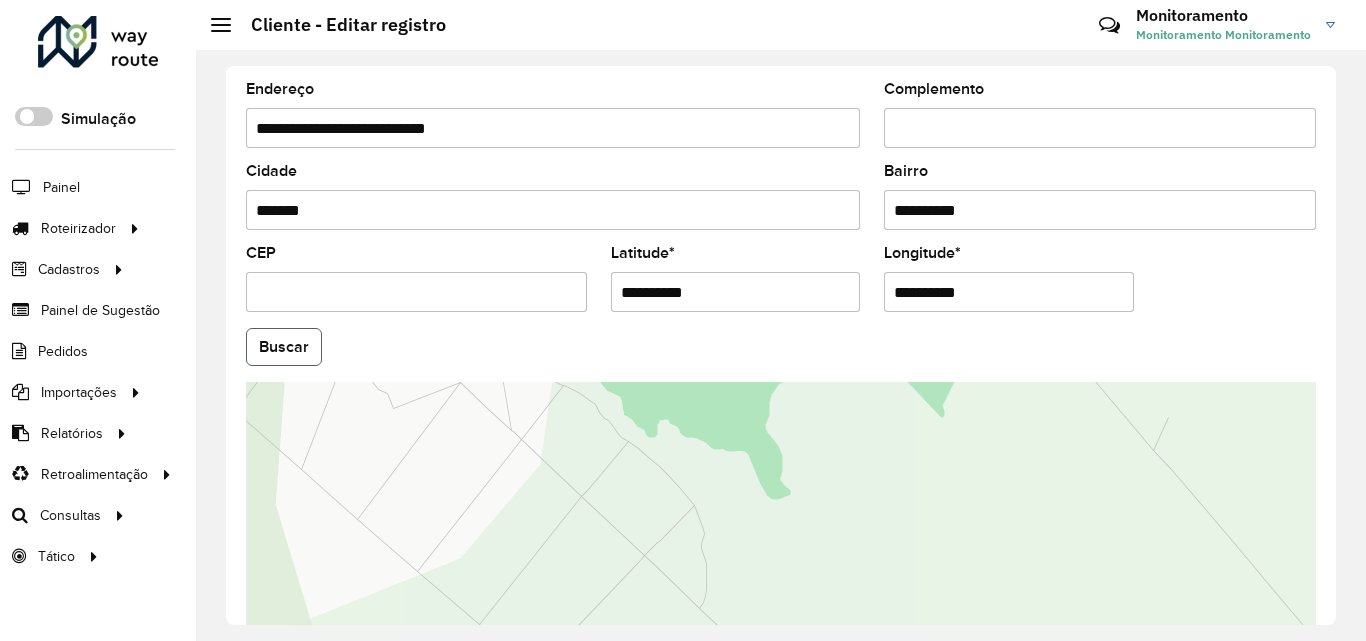 click on "Buscar" 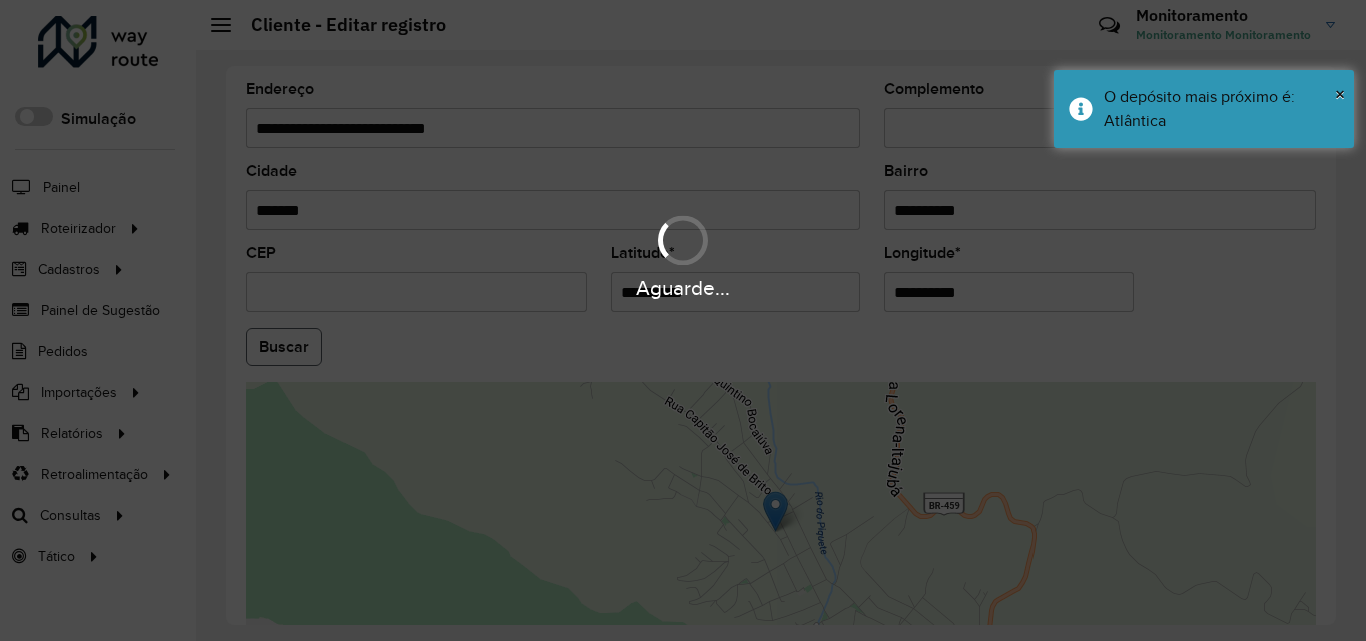type on "**********" 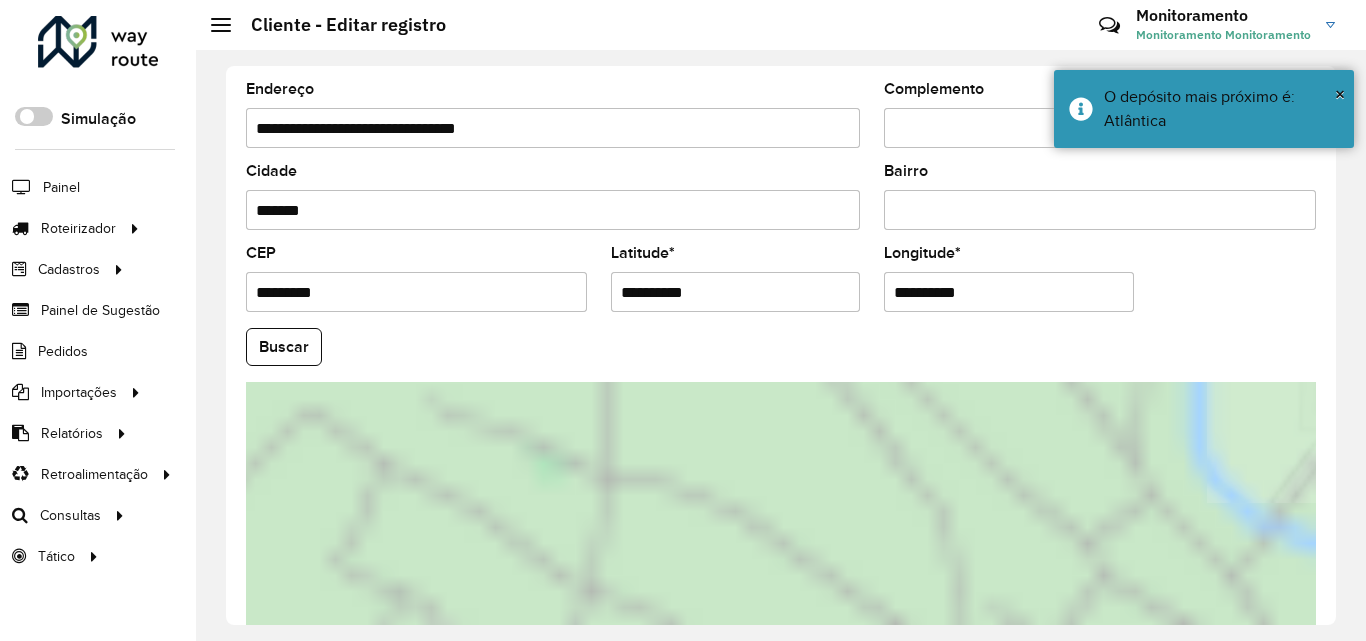 scroll, scrollTop: 757, scrollLeft: 0, axis: vertical 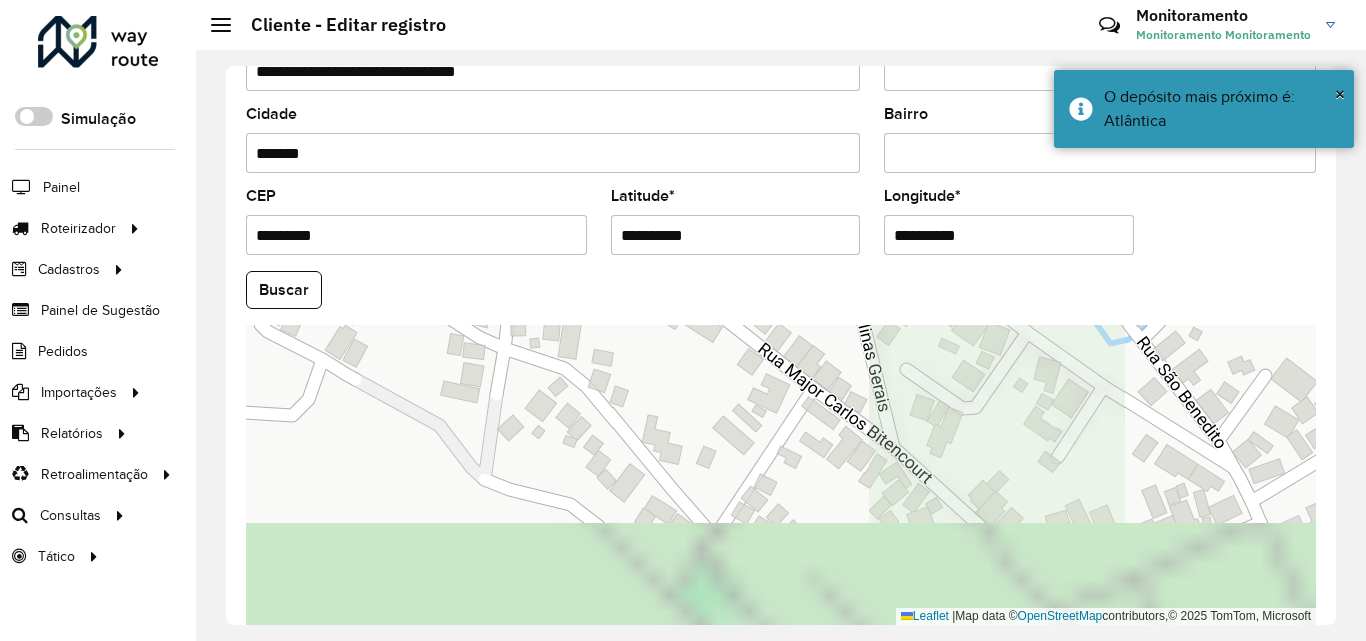 drag, startPoint x: 715, startPoint y: 508, endPoint x: 631, endPoint y: 318, distance: 207.74022 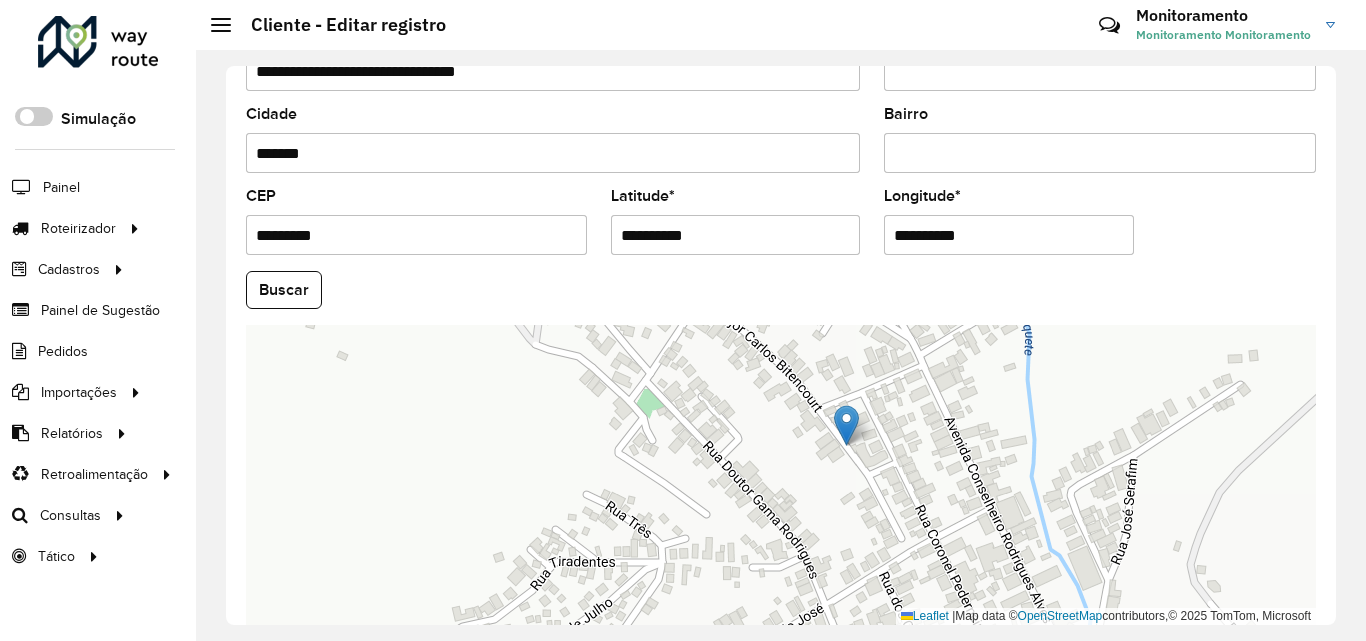 drag, startPoint x: 922, startPoint y: 443, endPoint x: 891, endPoint y: 382, distance: 68.42514 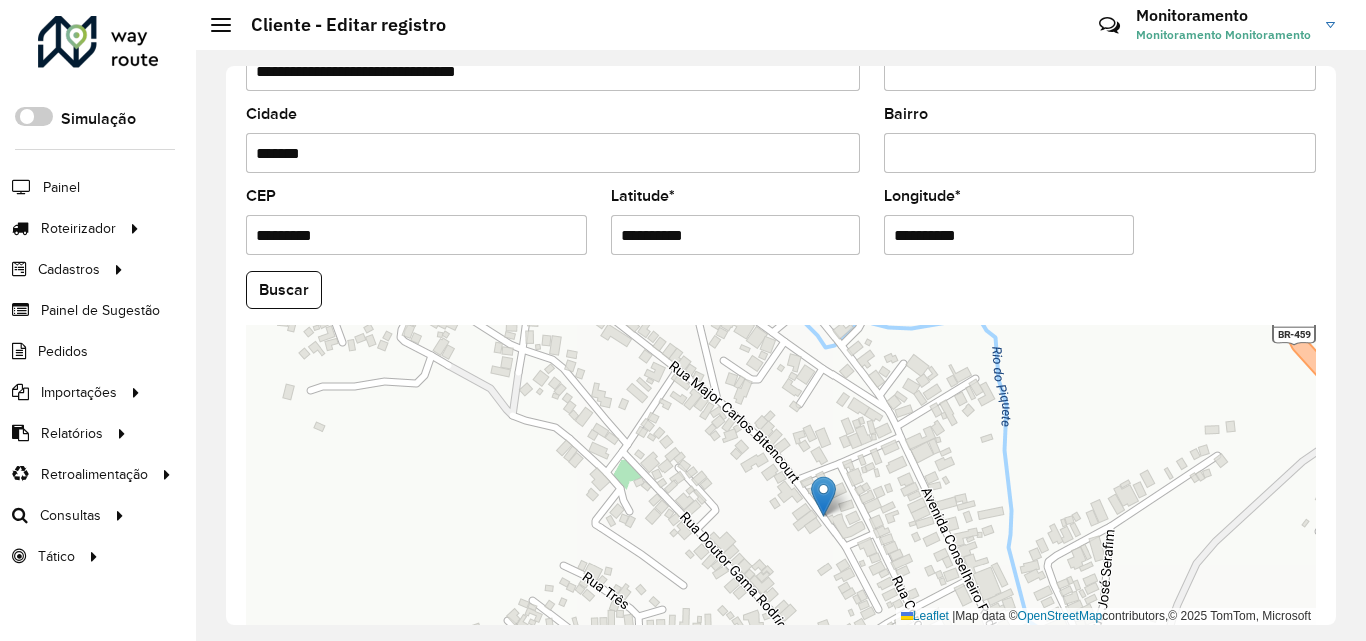 drag, startPoint x: 991, startPoint y: 379, endPoint x: 968, endPoint y: 450, distance: 74.63243 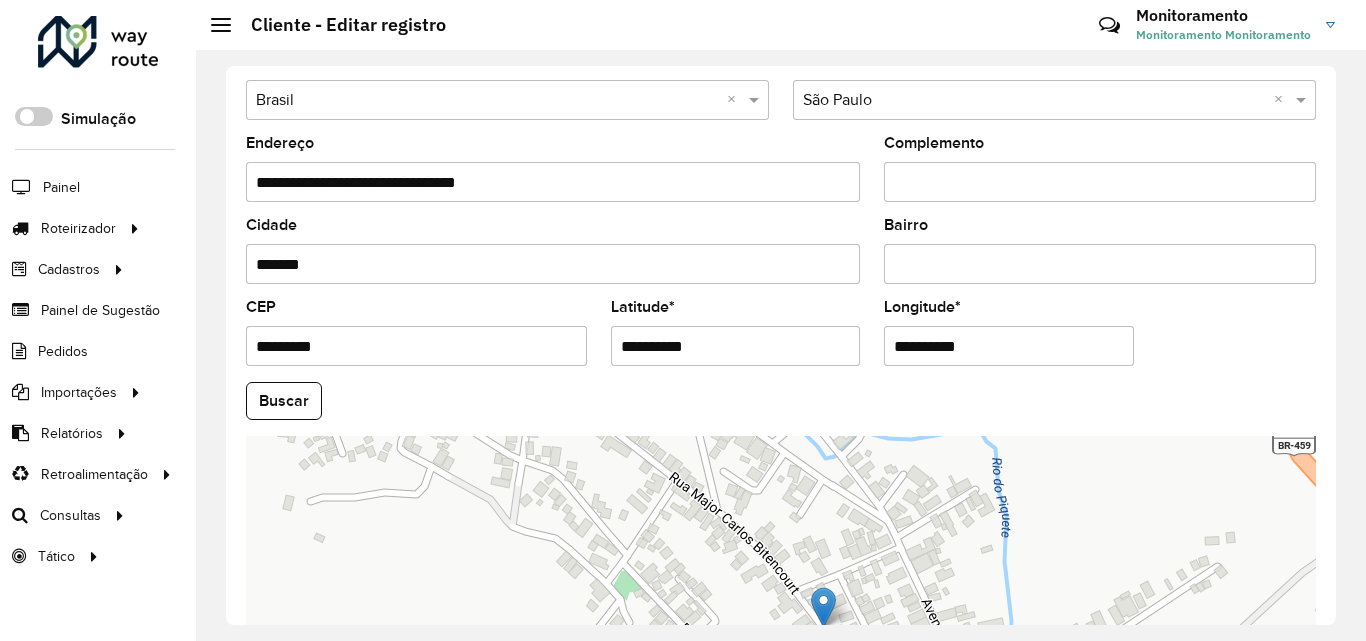 scroll, scrollTop: 651, scrollLeft: 0, axis: vertical 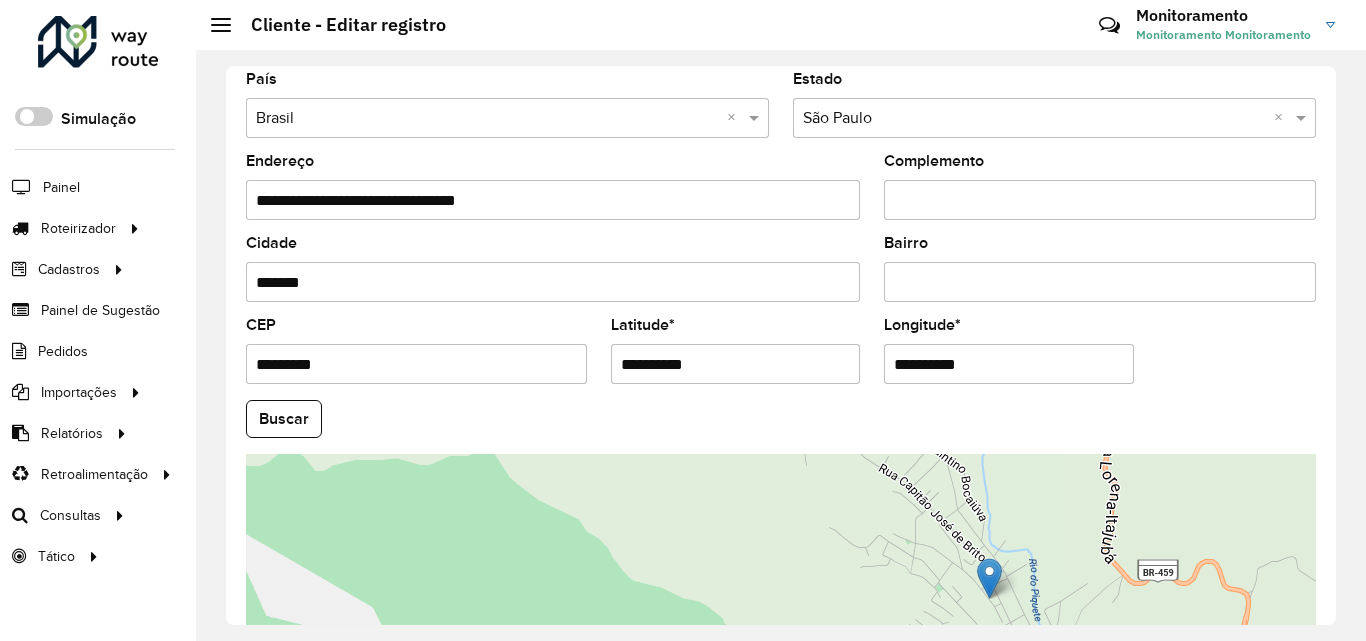 drag, startPoint x: 1041, startPoint y: 520, endPoint x: 1044, endPoint y: 560, distance: 40.112343 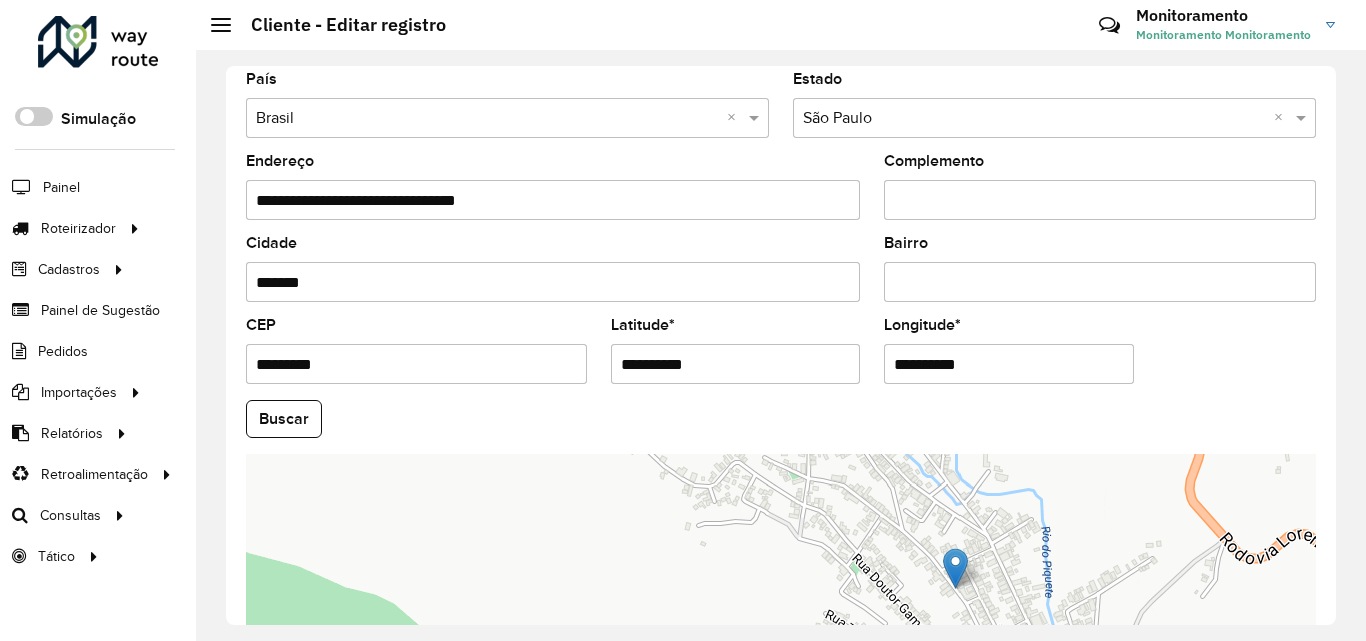 drag, startPoint x: 1012, startPoint y: 595, endPoint x: 1019, endPoint y: 538, distance: 57.428215 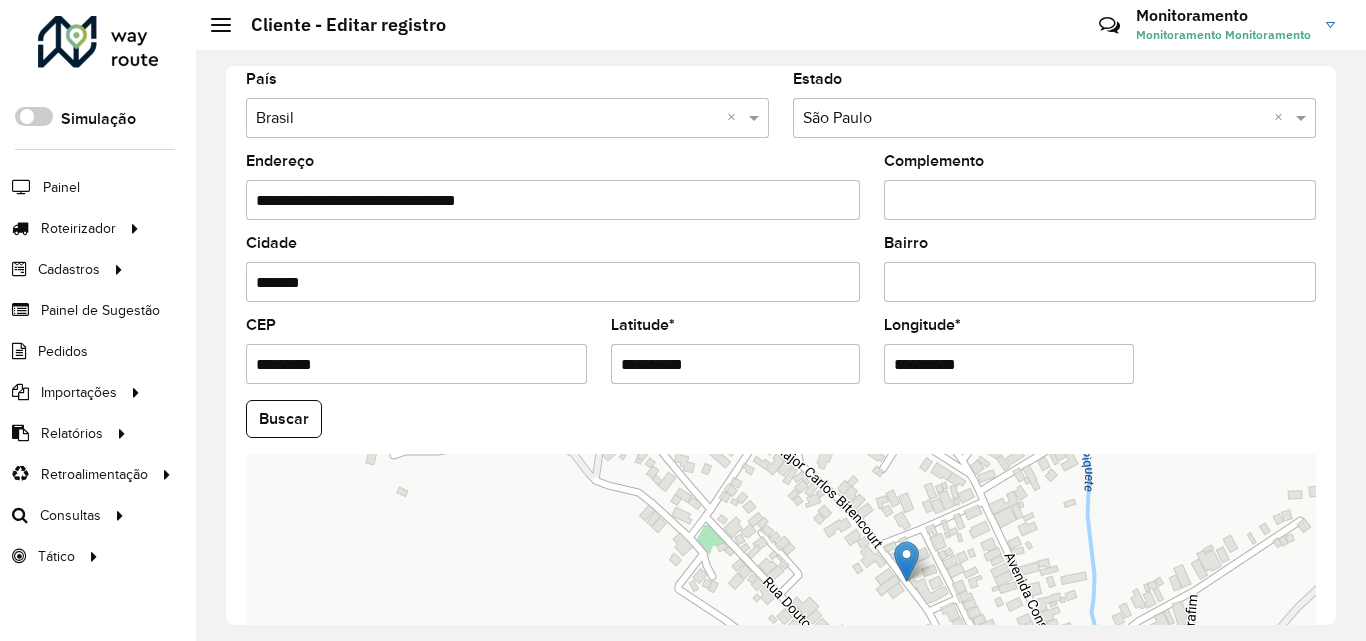 drag, startPoint x: 1006, startPoint y: 569, endPoint x: 1007, endPoint y: 535, distance: 34.0147 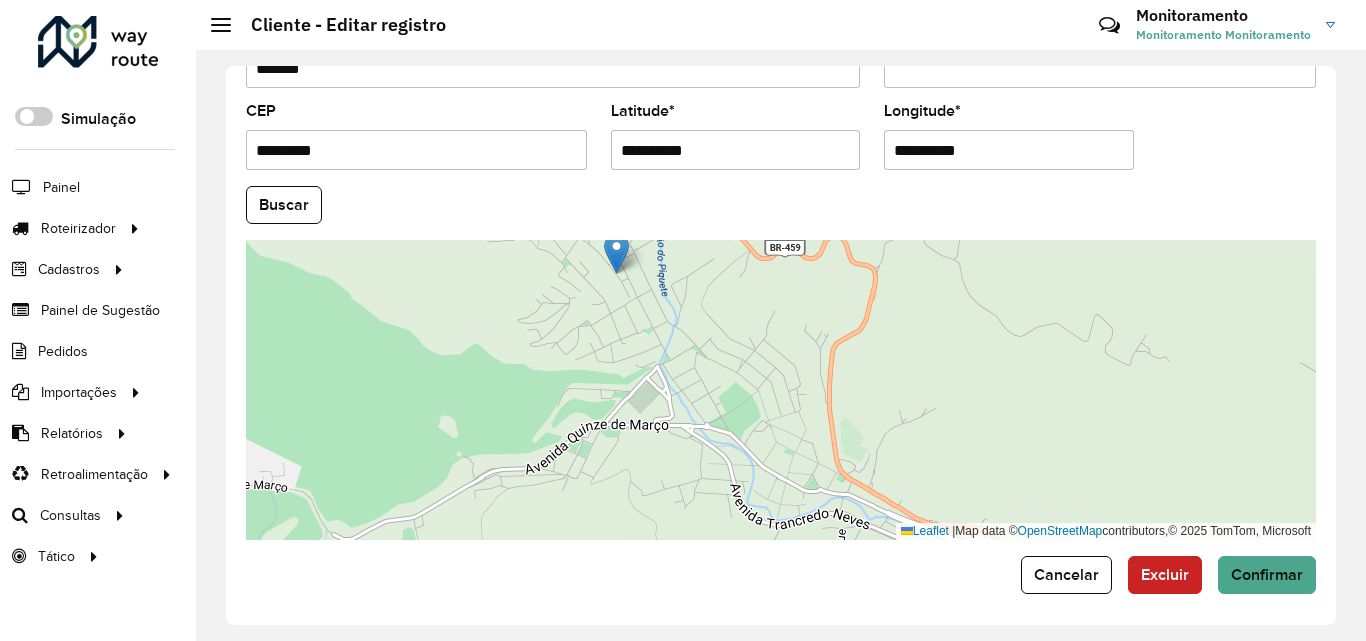 scroll, scrollTop: 847, scrollLeft: 0, axis: vertical 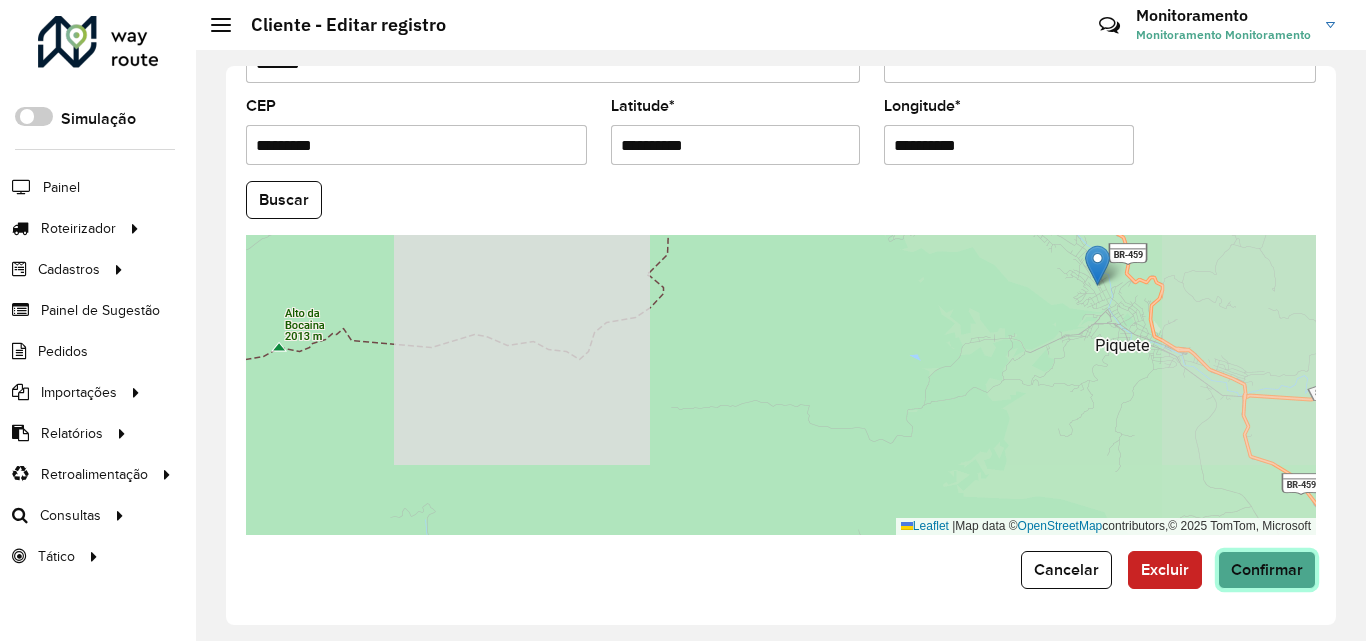 click on "Confirmar" 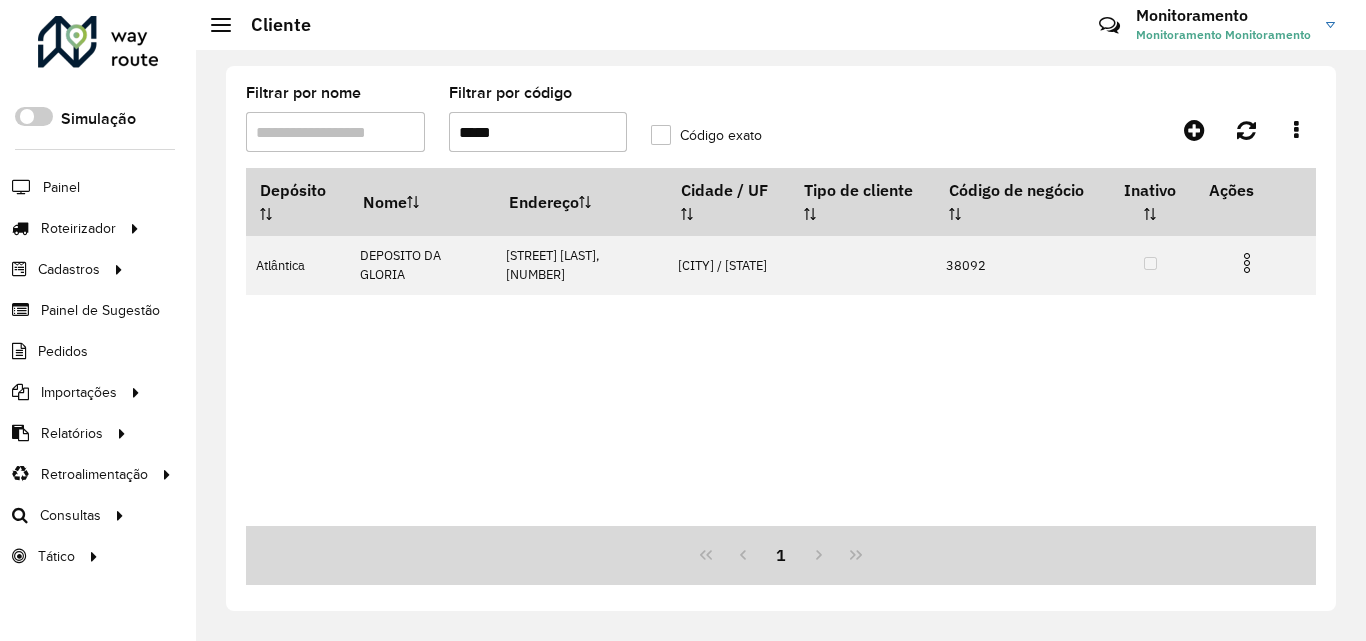 drag, startPoint x: 517, startPoint y: 134, endPoint x: 387, endPoint y: 133, distance: 130.00385 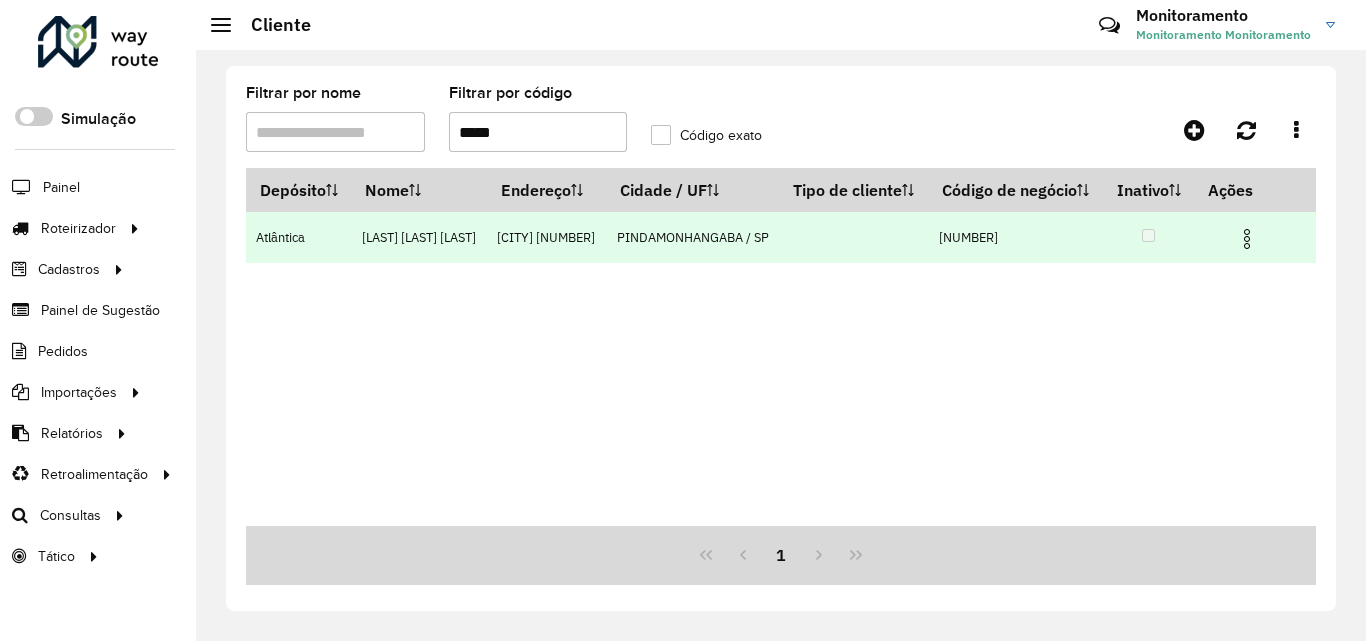 type on "*****" 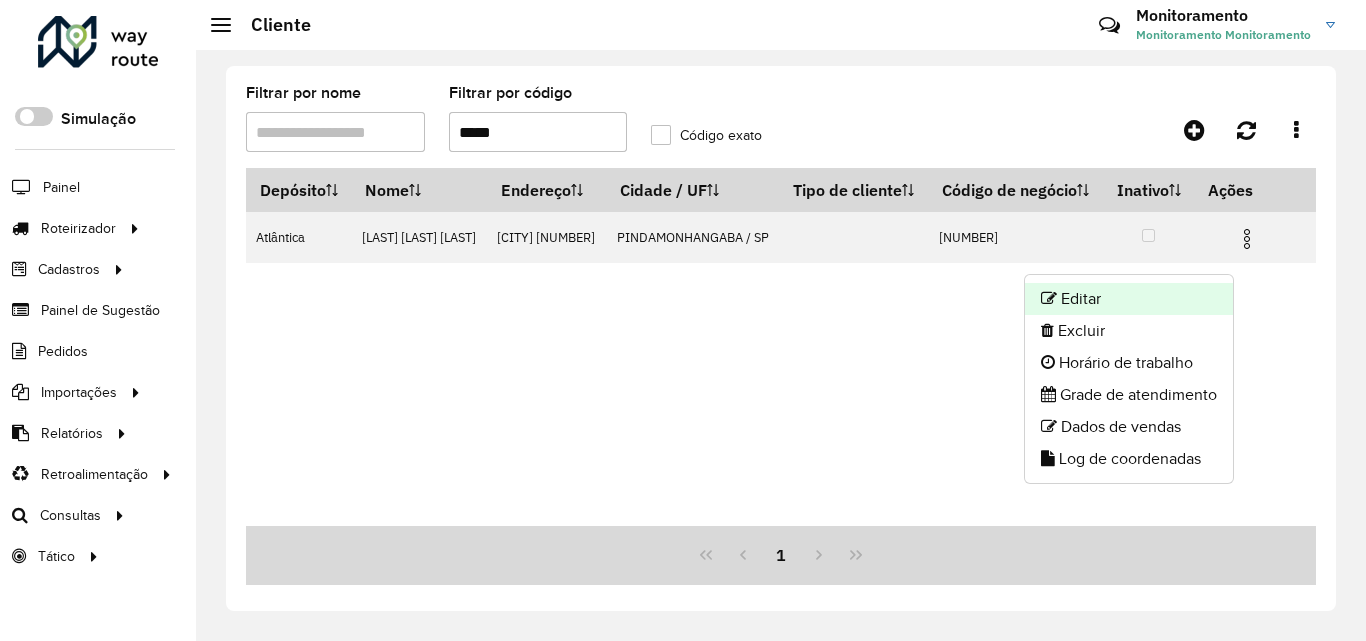 click on "Editar" 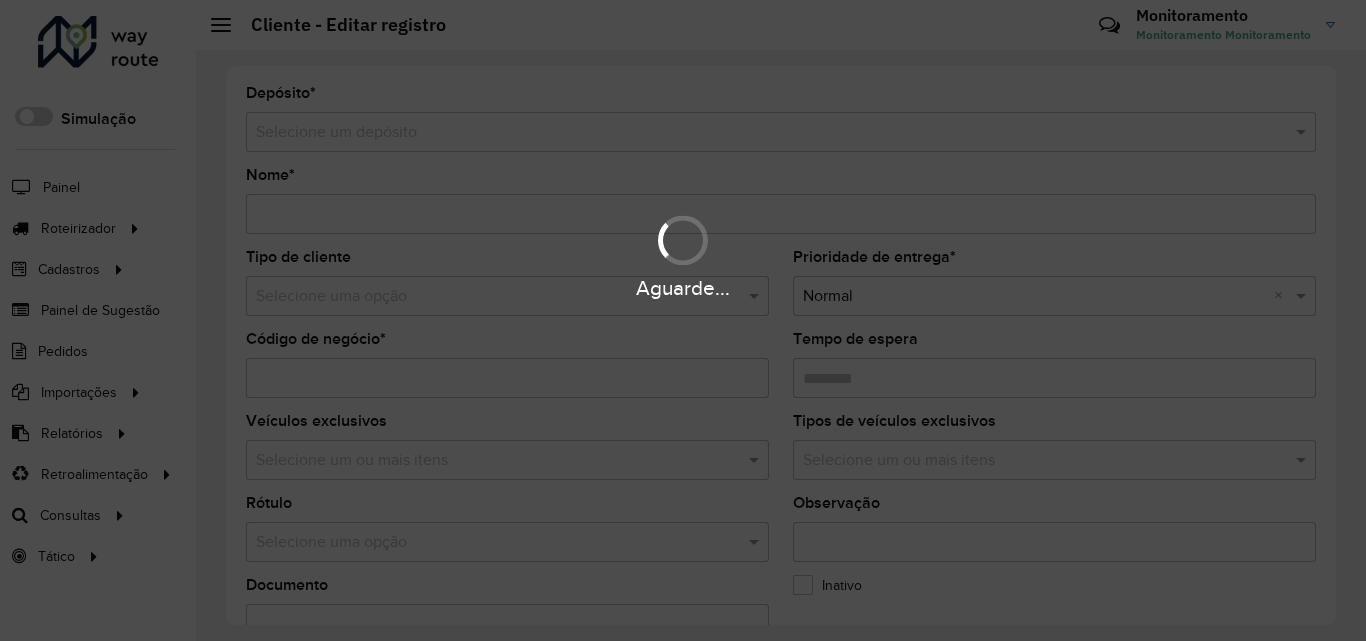 type on "**********" 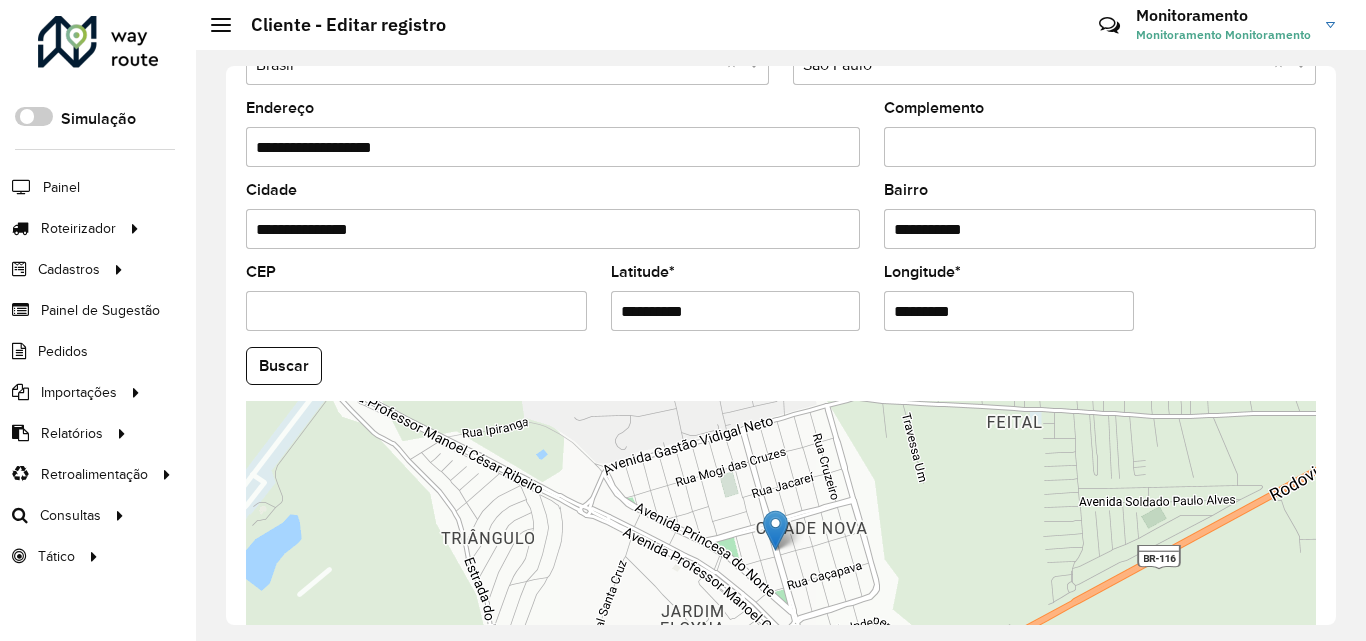 scroll, scrollTop: 700, scrollLeft: 0, axis: vertical 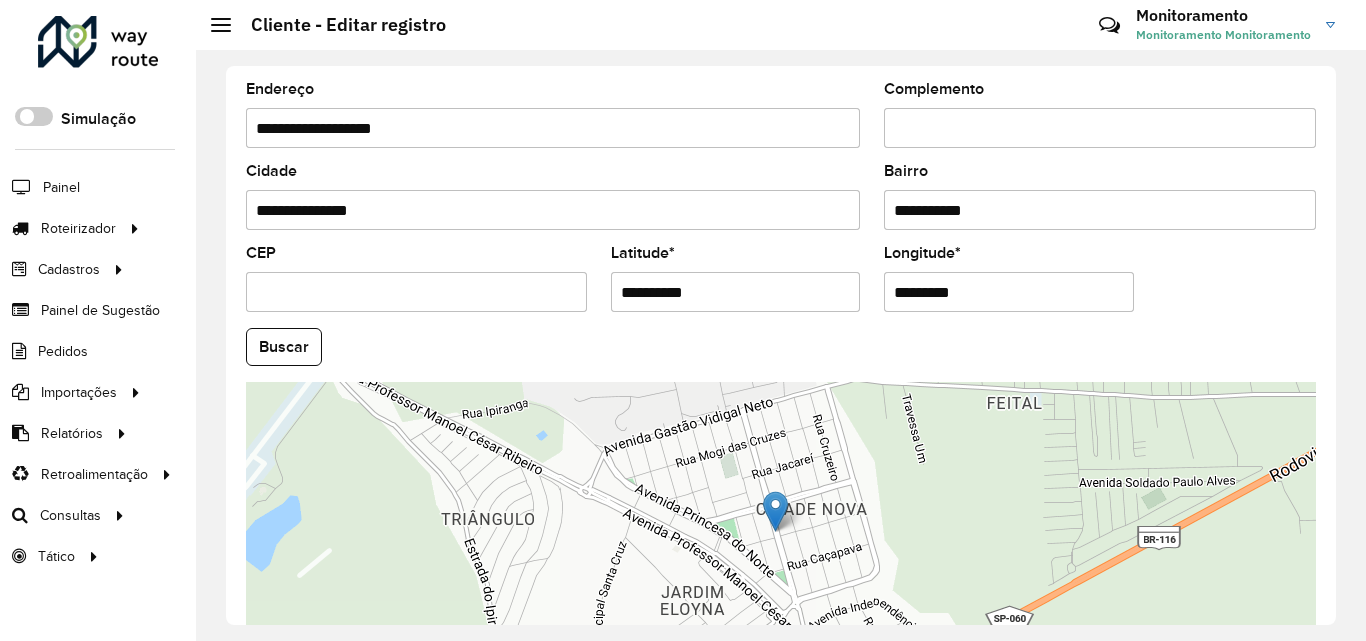 click on "CEP" at bounding box center (416, 292) 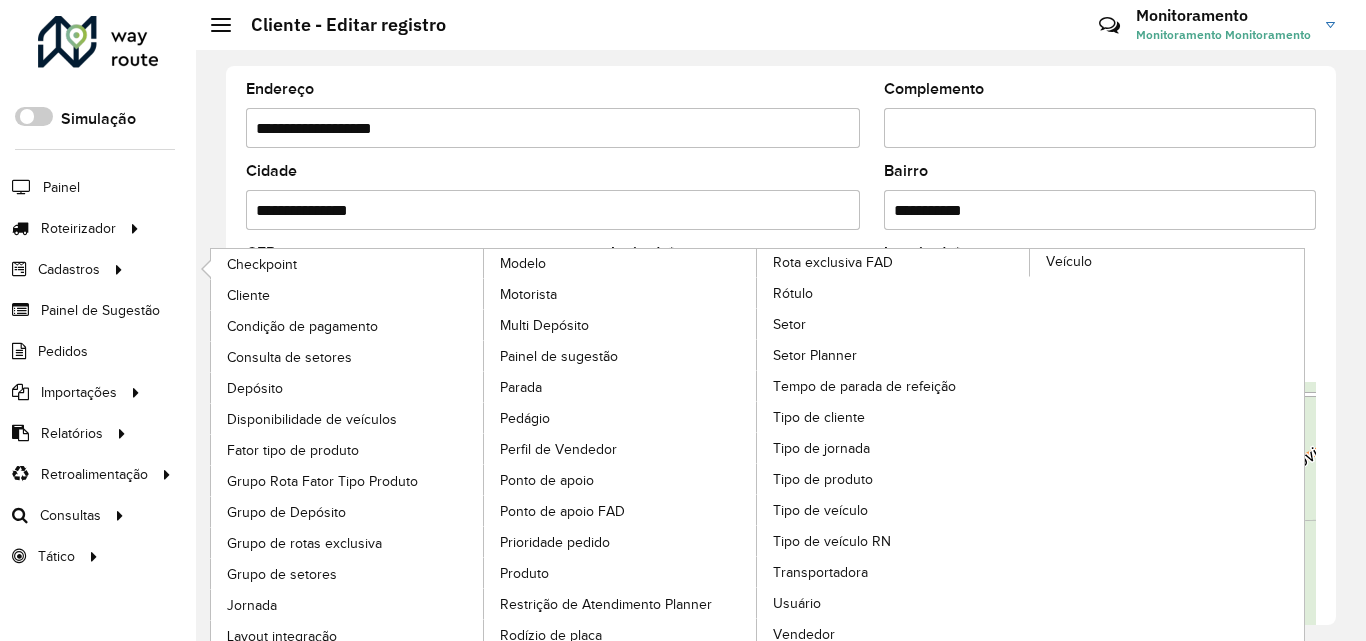 drag, startPoint x: 409, startPoint y: 296, endPoint x: 142, endPoint y: 289, distance: 267.09174 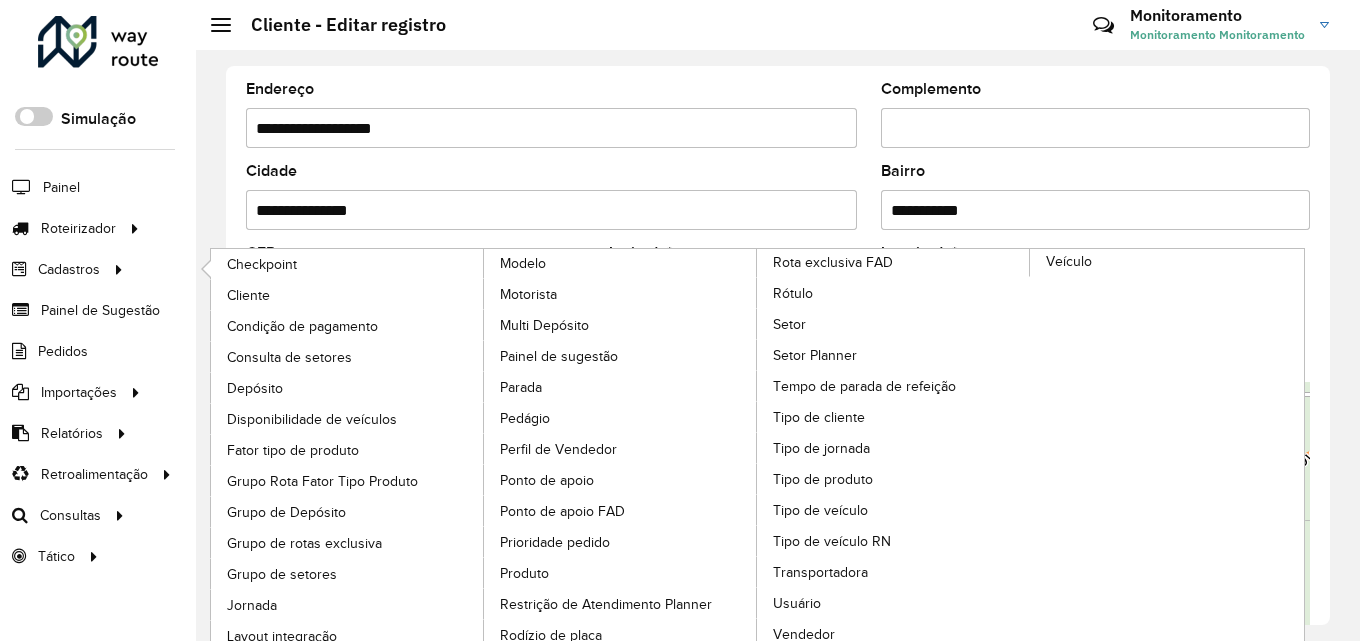 type 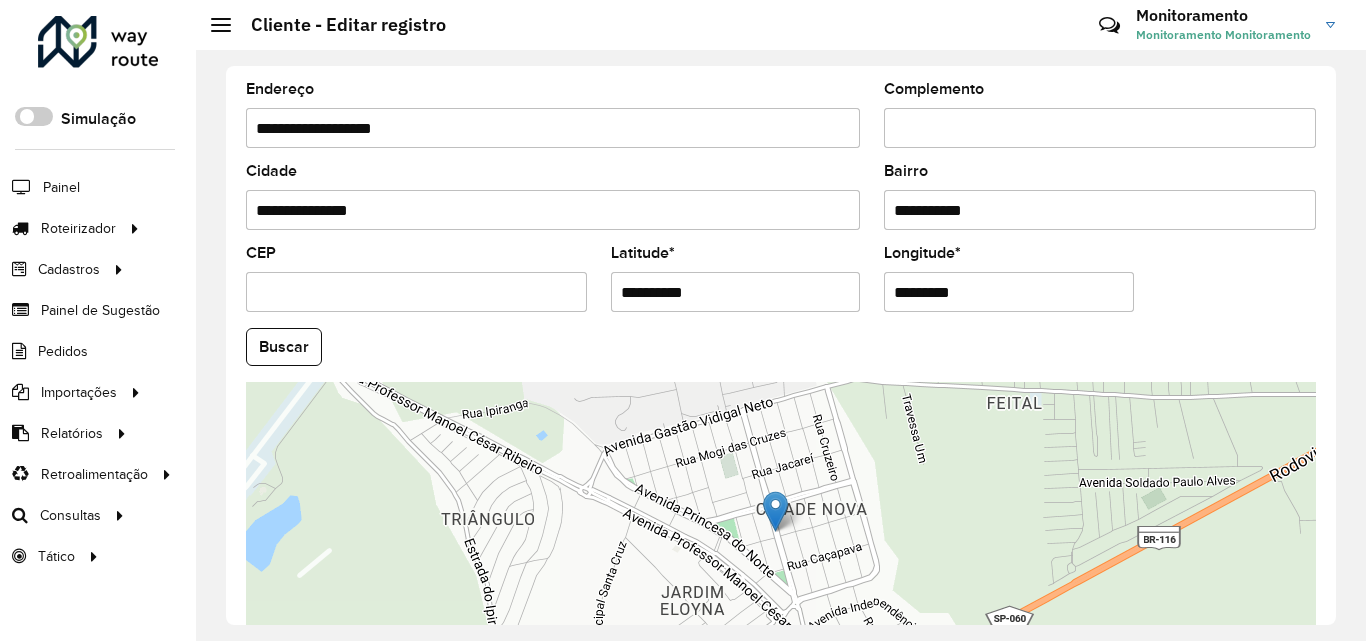 drag, startPoint x: 735, startPoint y: 289, endPoint x: 482, endPoint y: 266, distance: 254.0433 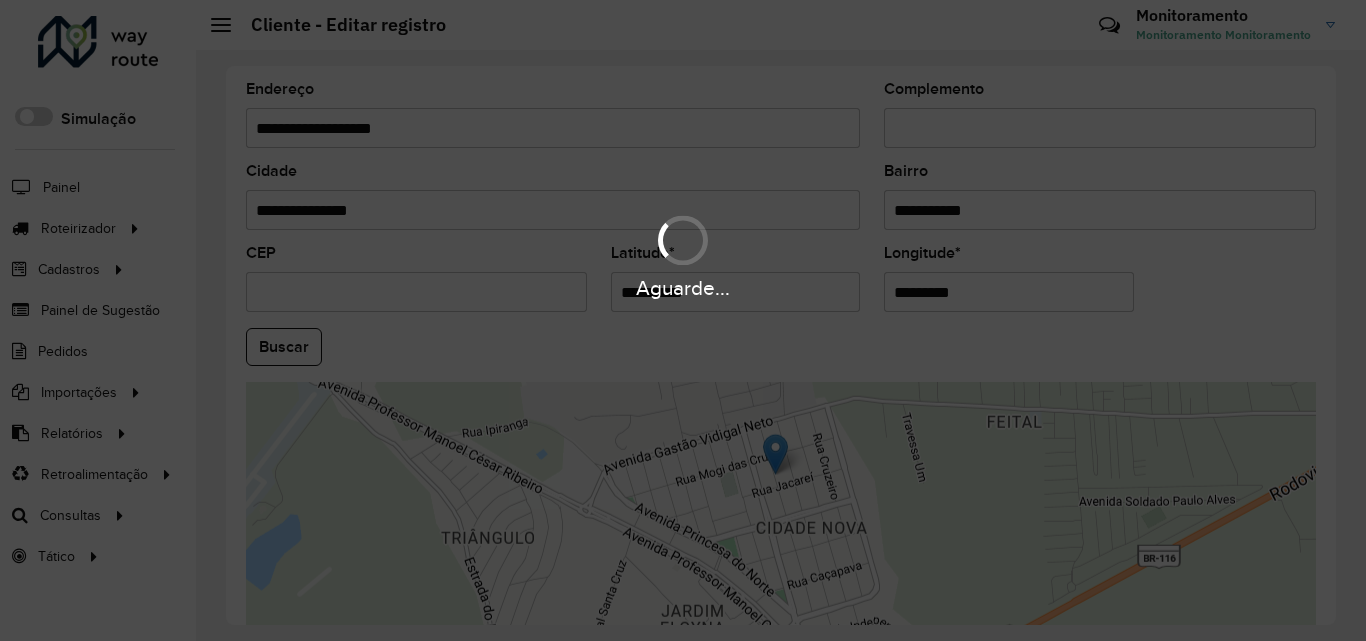 click on "Aguarde...  Pop-up bloqueado!  Seu navegador bloqueou automáticamente a abertura de uma nova janela.   Acesse as configurações e adicione o endereço do sistema a lista de permissão.   Fechar  Roteirizador AmbevTech Simulação Painel Roteirizador Entregas Vendas Cadastros Checkpoint Cliente Condição de pagamento Consulta de setores Depósito Disponibilidade de veículos Fator tipo de produto Grupo Rota Fator Tipo Produto Grupo de Depósito Grupo de rotas exclusiva Grupo de setores Jornada Layout integração Modelo Motorista Multi Depósito Painel de sugestão Parada Pedágio Perfil de Vendedor Ponto de apoio Ponto de apoio FAD Prioridade pedido Produto Restrição de Atendimento Planner Rodízio de placa Rota exclusiva FAD Rótulo Setor Setor Planner Tempo de parada de refeição Tipo de cliente Tipo de jornada Tipo de produto Tipo de veículo Tipo de veículo RN Transportadora Usuário Vendedor Veículo Painel de Sugestão Pedidos Importações Clientes Fator tipo produto Grade de atendimento Setor" at bounding box center [683, 320] 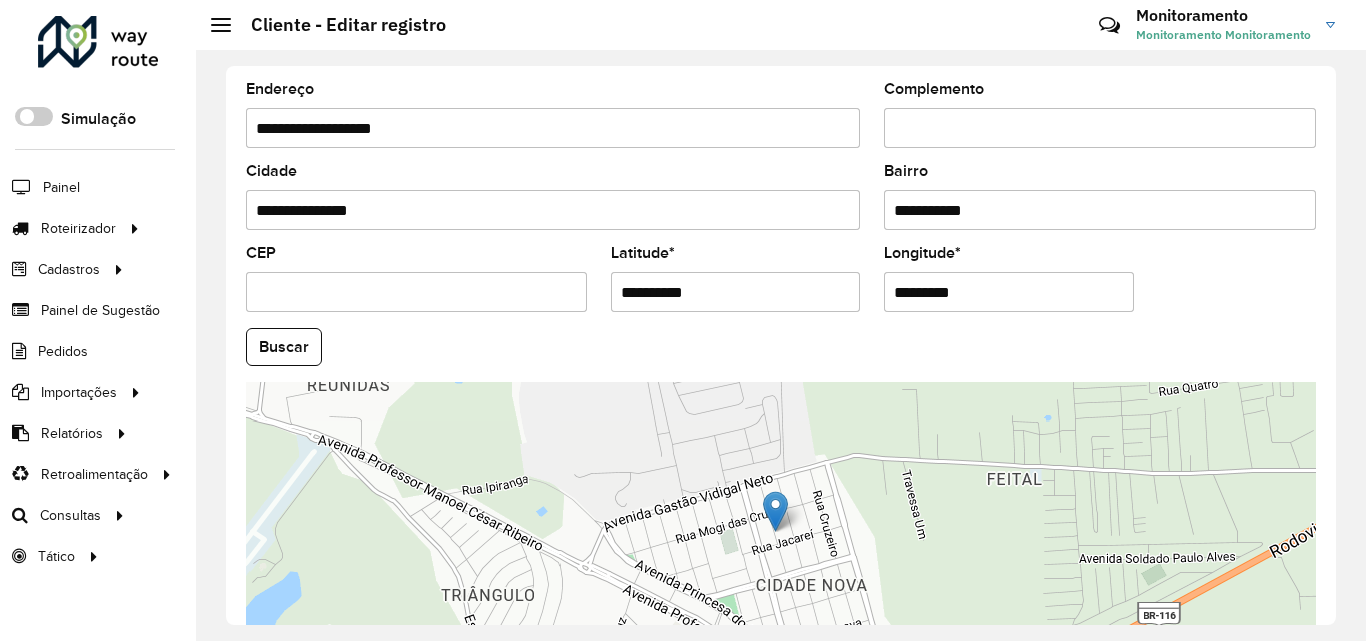 drag, startPoint x: 912, startPoint y: 286, endPoint x: 859, endPoint y: 286, distance: 53 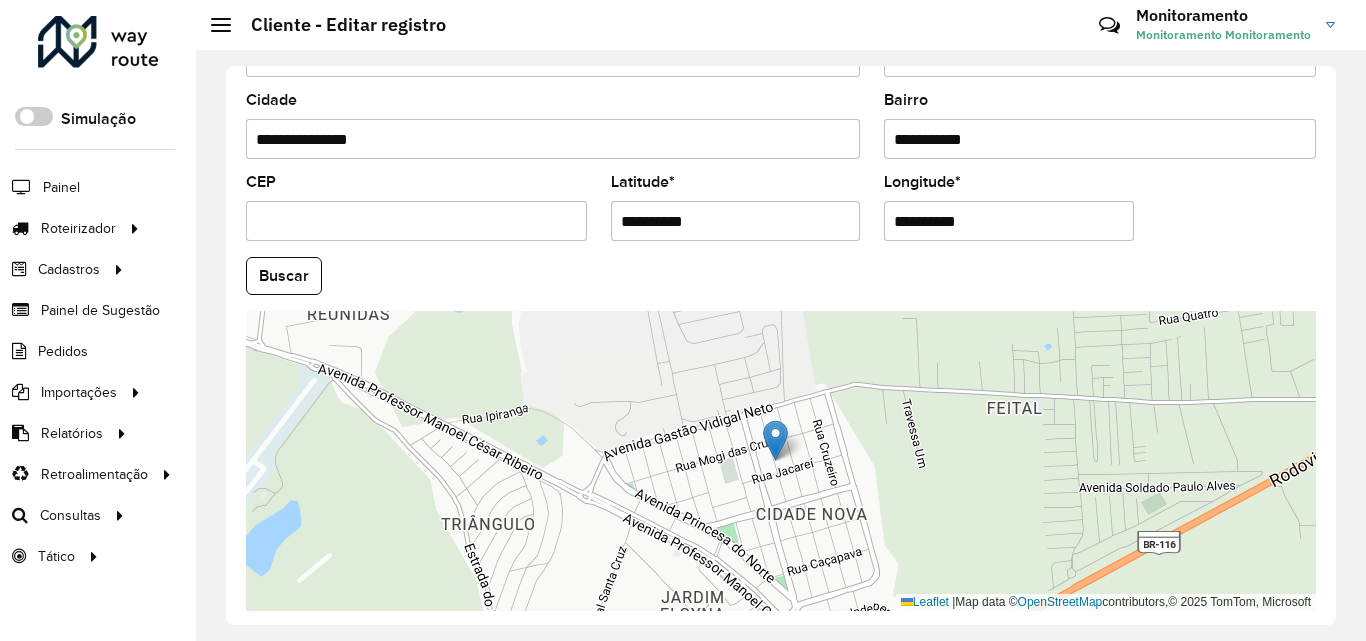 scroll, scrollTop: 800, scrollLeft: 0, axis: vertical 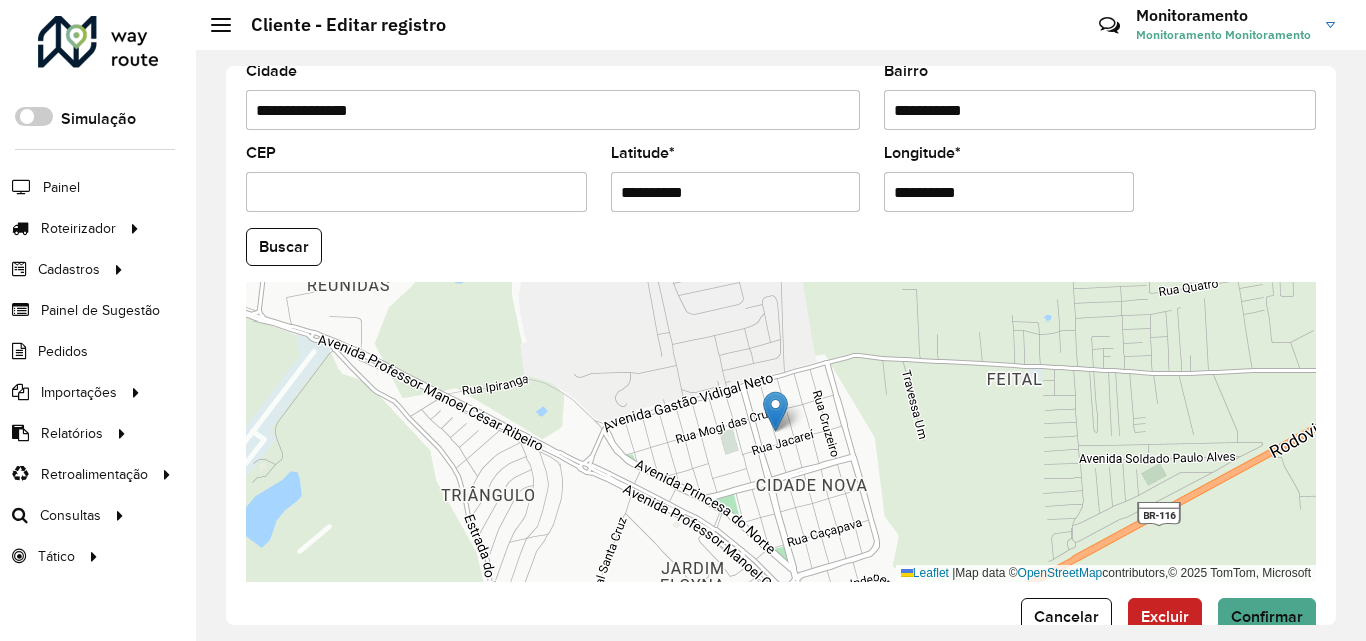 type on "**********" 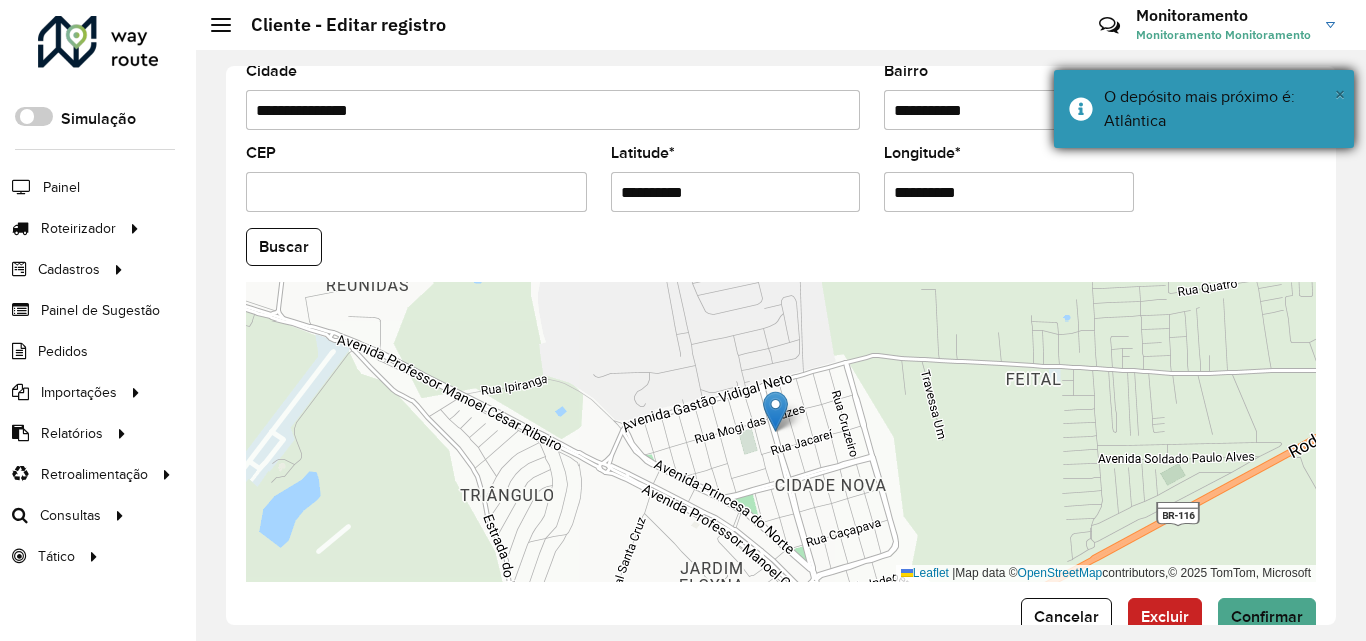 click on "×" at bounding box center [1340, 94] 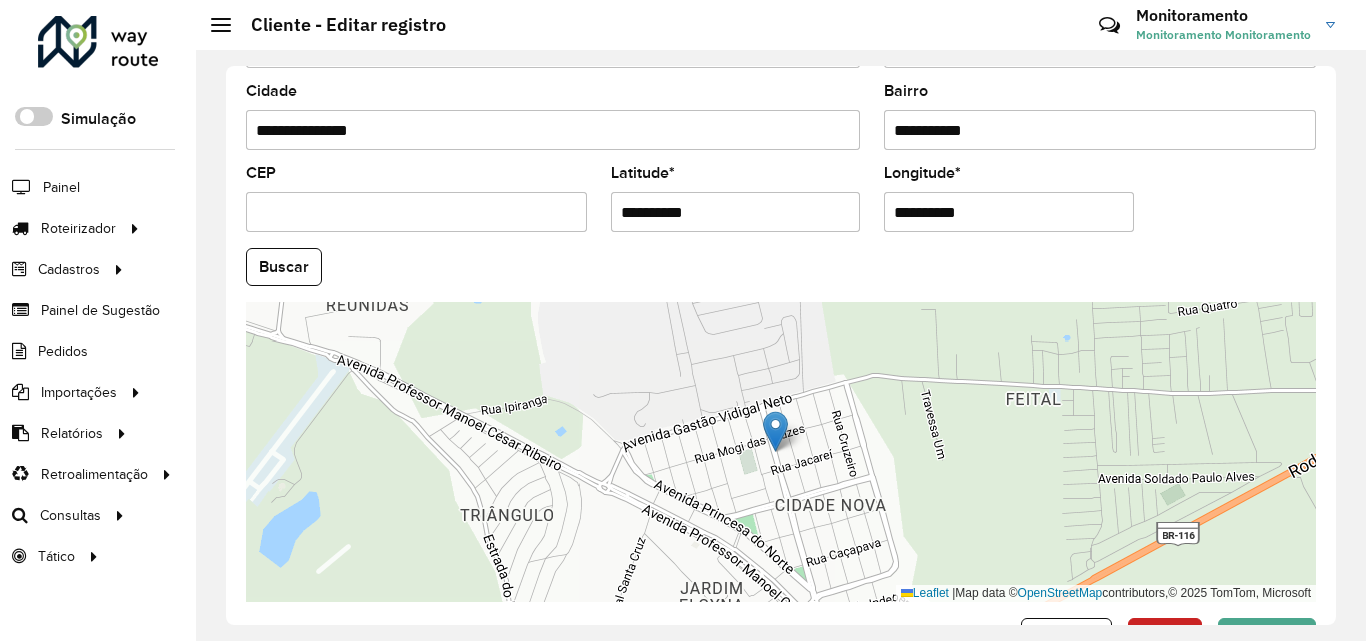 scroll, scrollTop: 800, scrollLeft: 0, axis: vertical 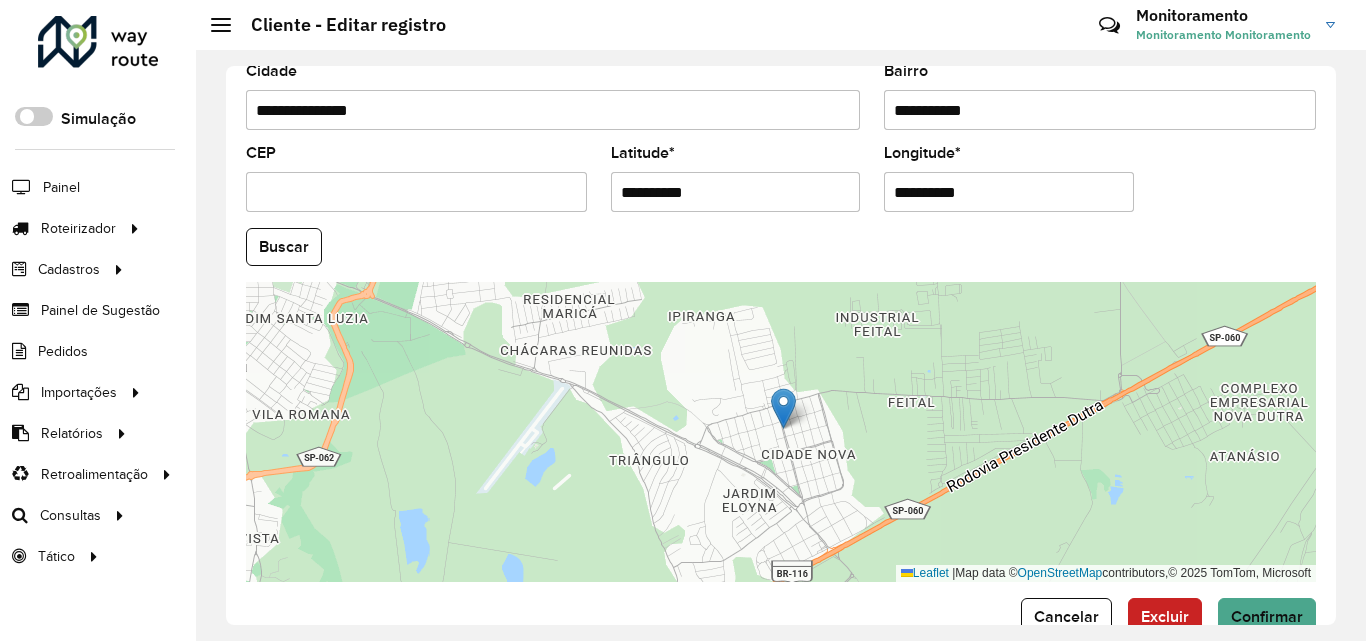 drag, startPoint x: 801, startPoint y: 311, endPoint x: 798, endPoint y: 354, distance: 43.104523 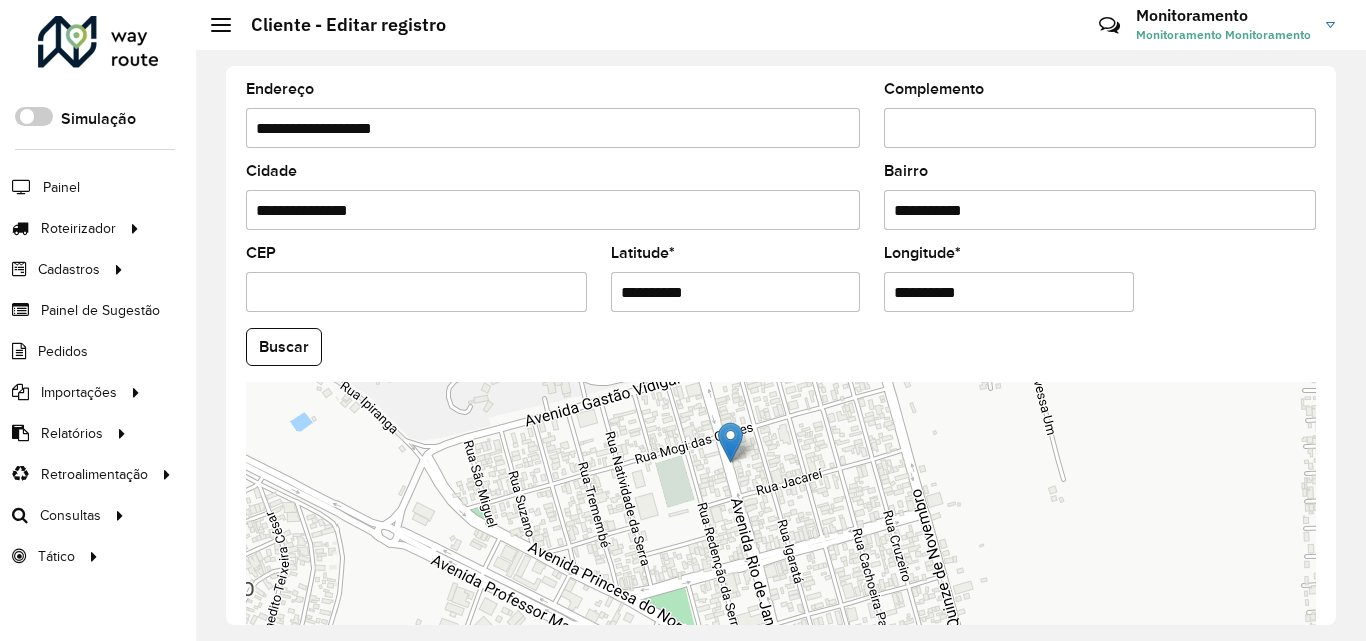 scroll, scrollTop: 600, scrollLeft: 0, axis: vertical 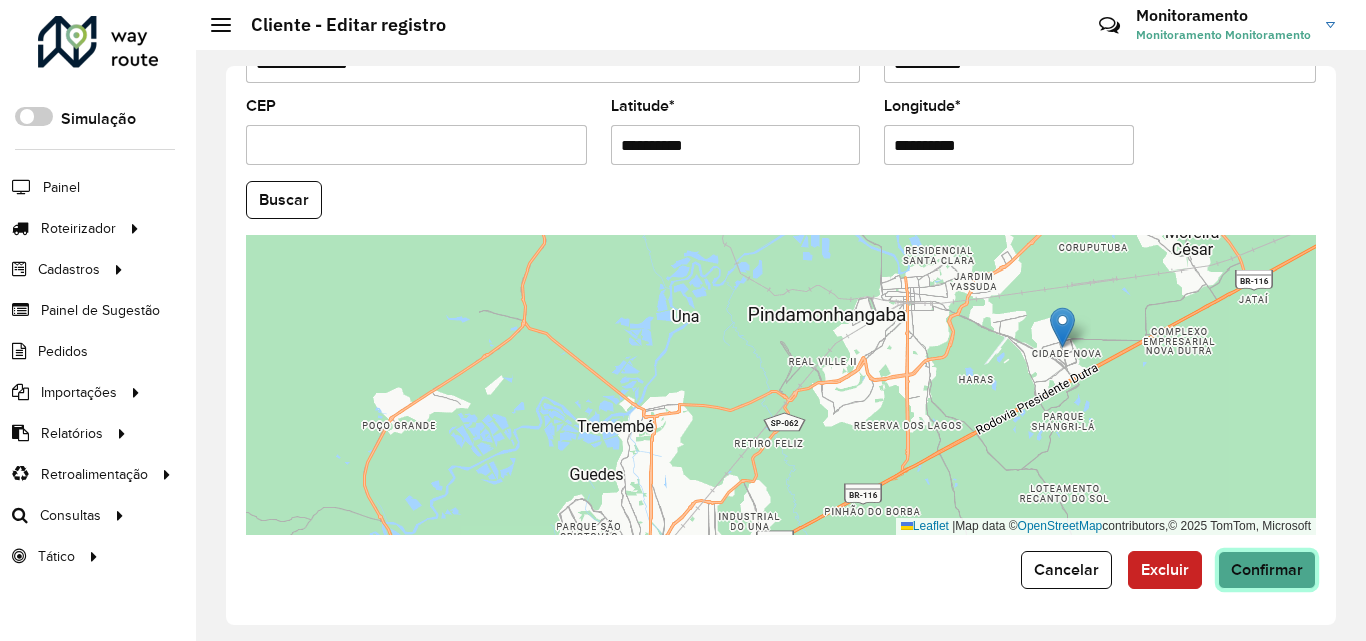 click on "Confirmar" 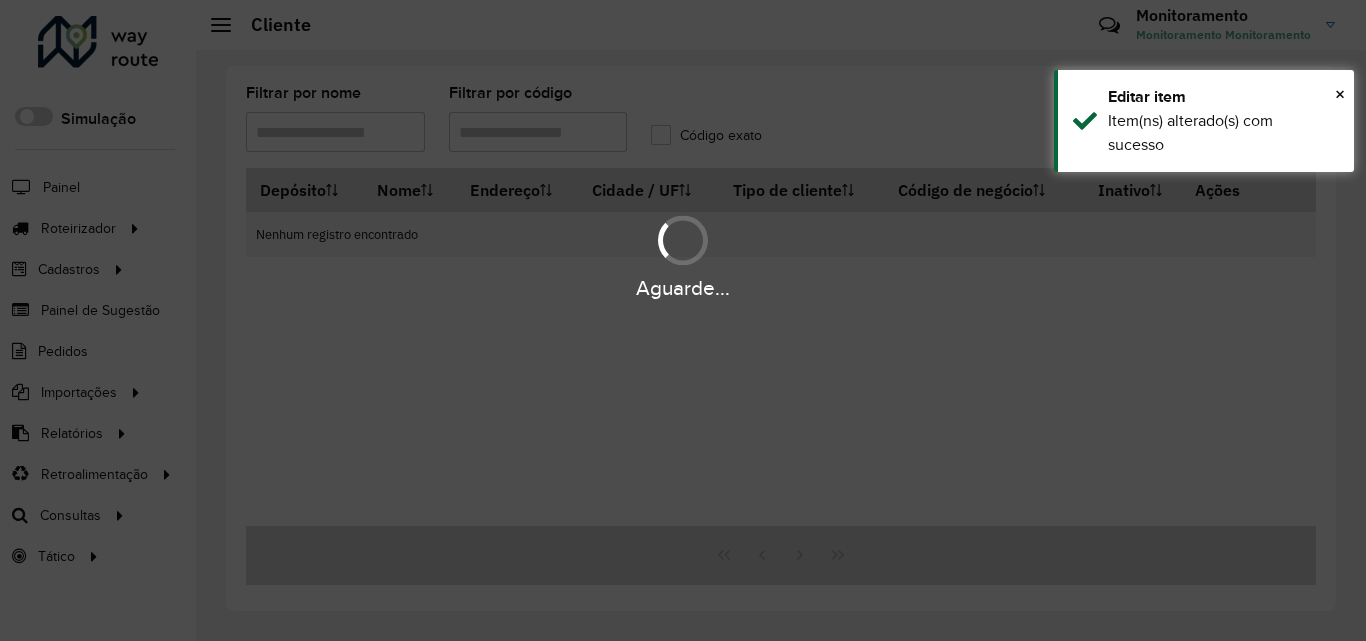 type on "*****" 